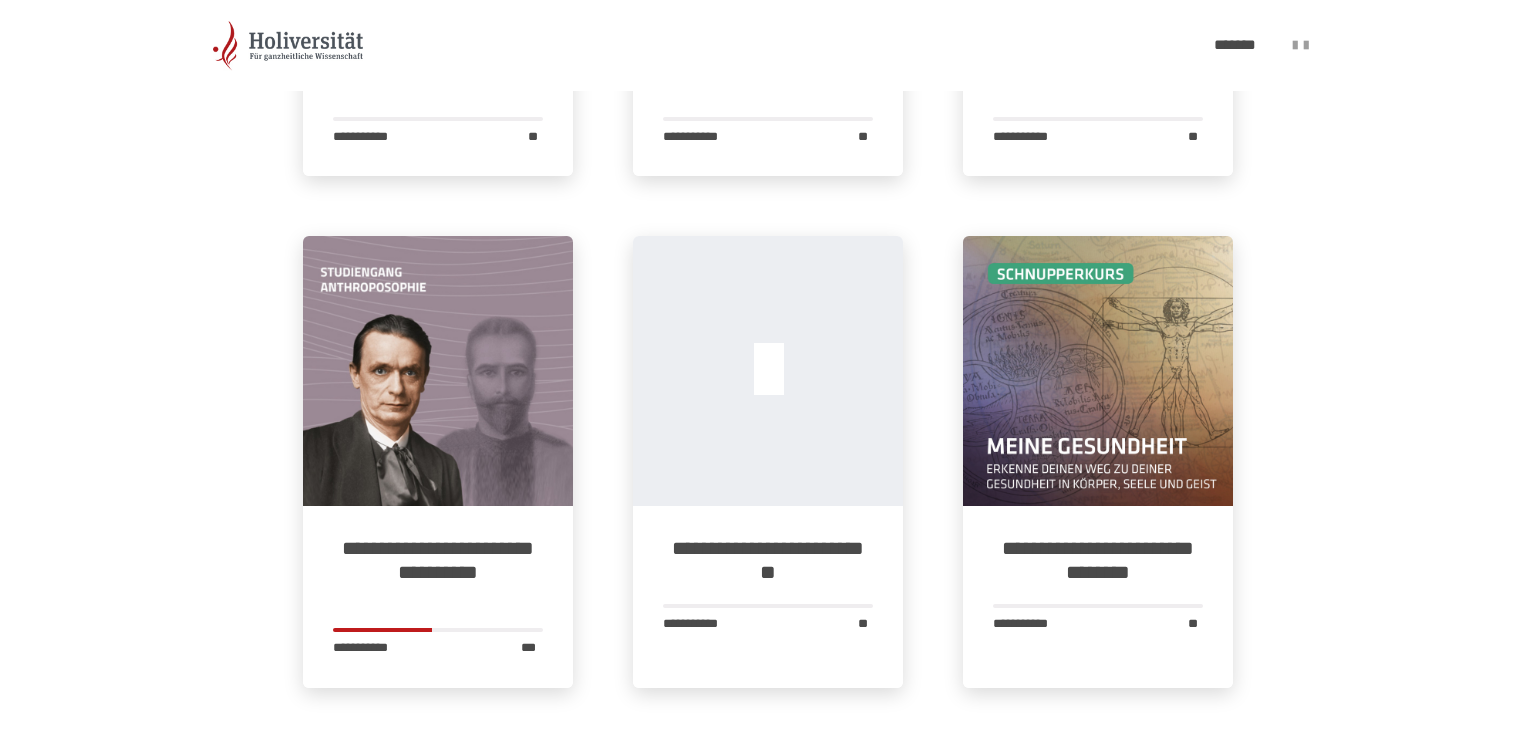 scroll, scrollTop: 2323, scrollLeft: 0, axis: vertical 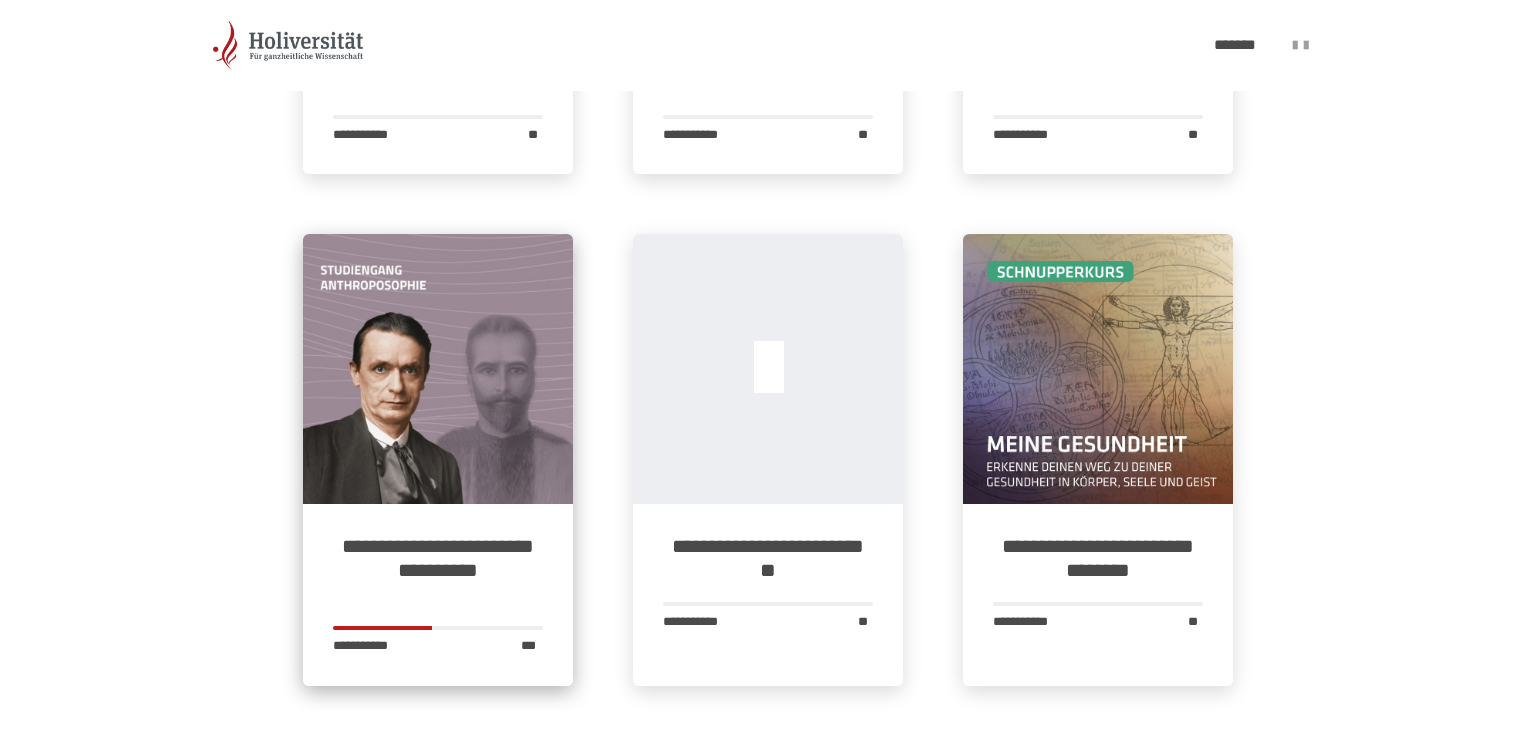 click on "**********" at bounding box center [438, 570] 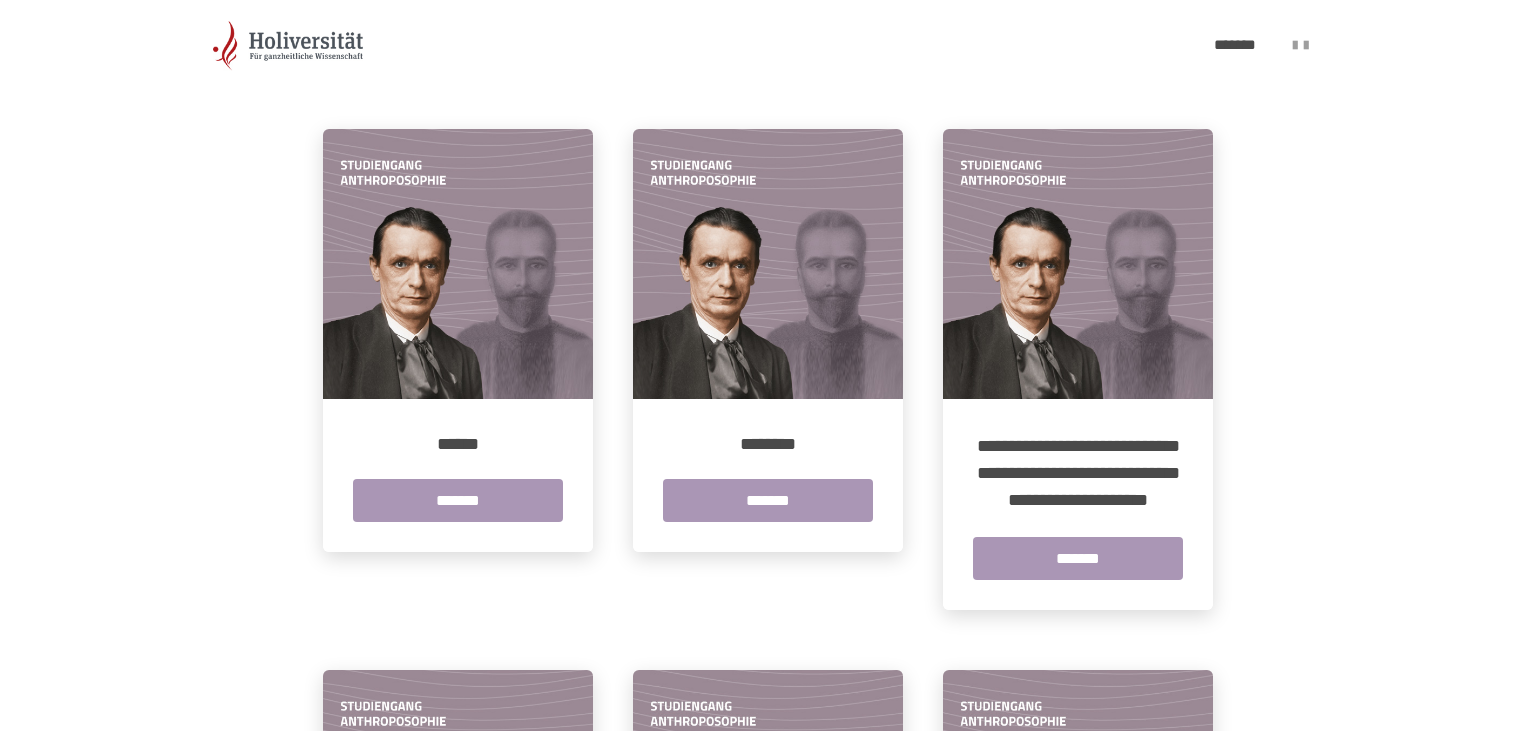 scroll, scrollTop: 408, scrollLeft: 0, axis: vertical 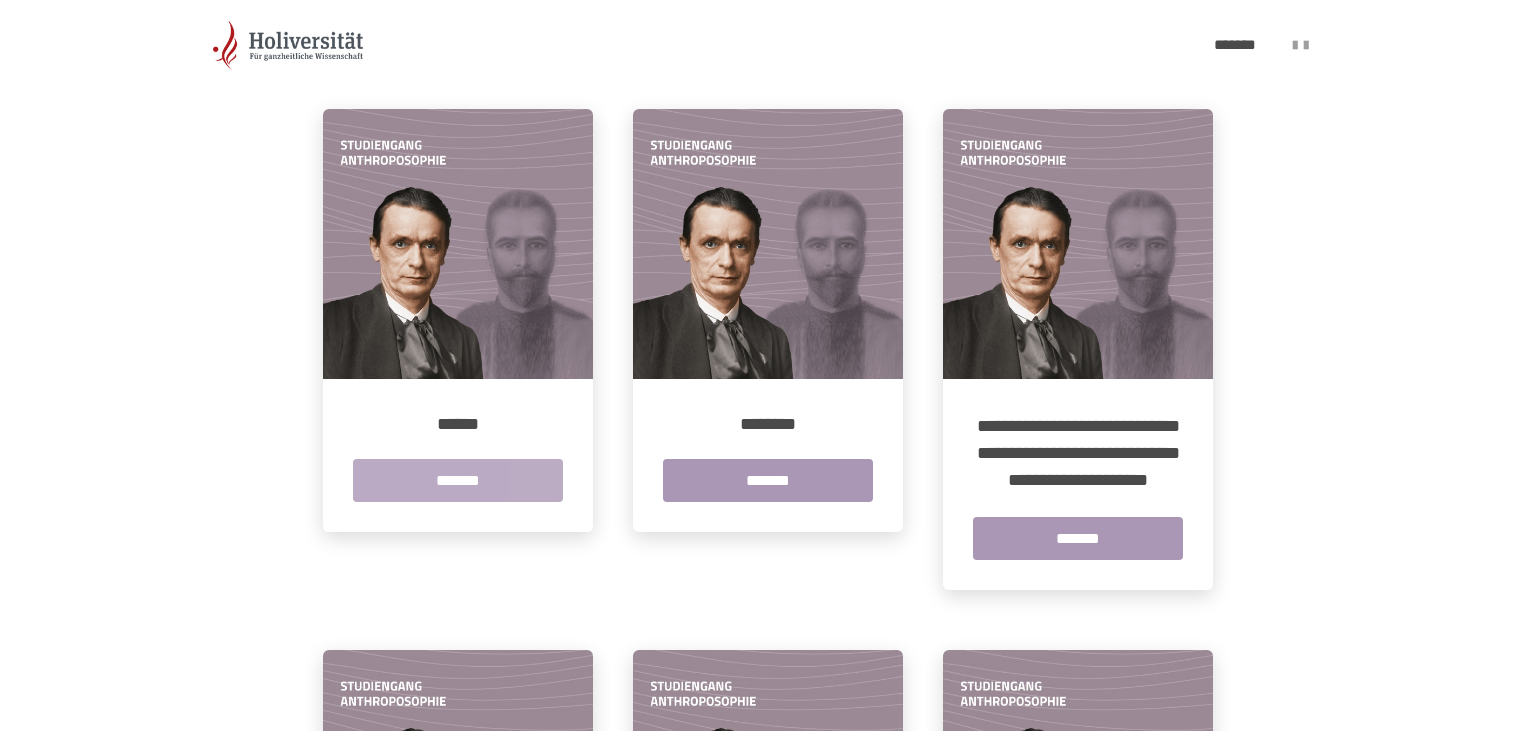 click on "*******" at bounding box center (458, 480) 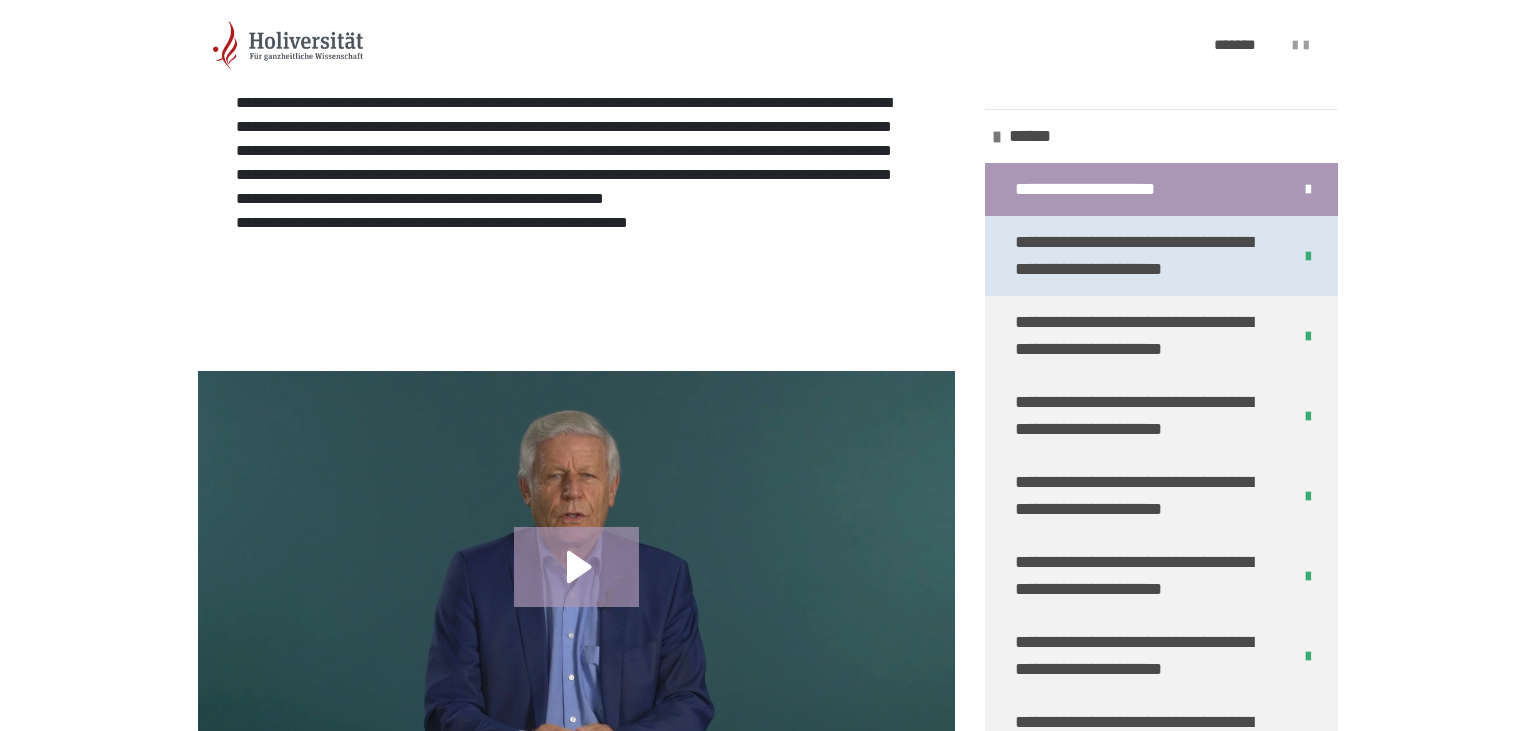 scroll, scrollTop: 644, scrollLeft: 0, axis: vertical 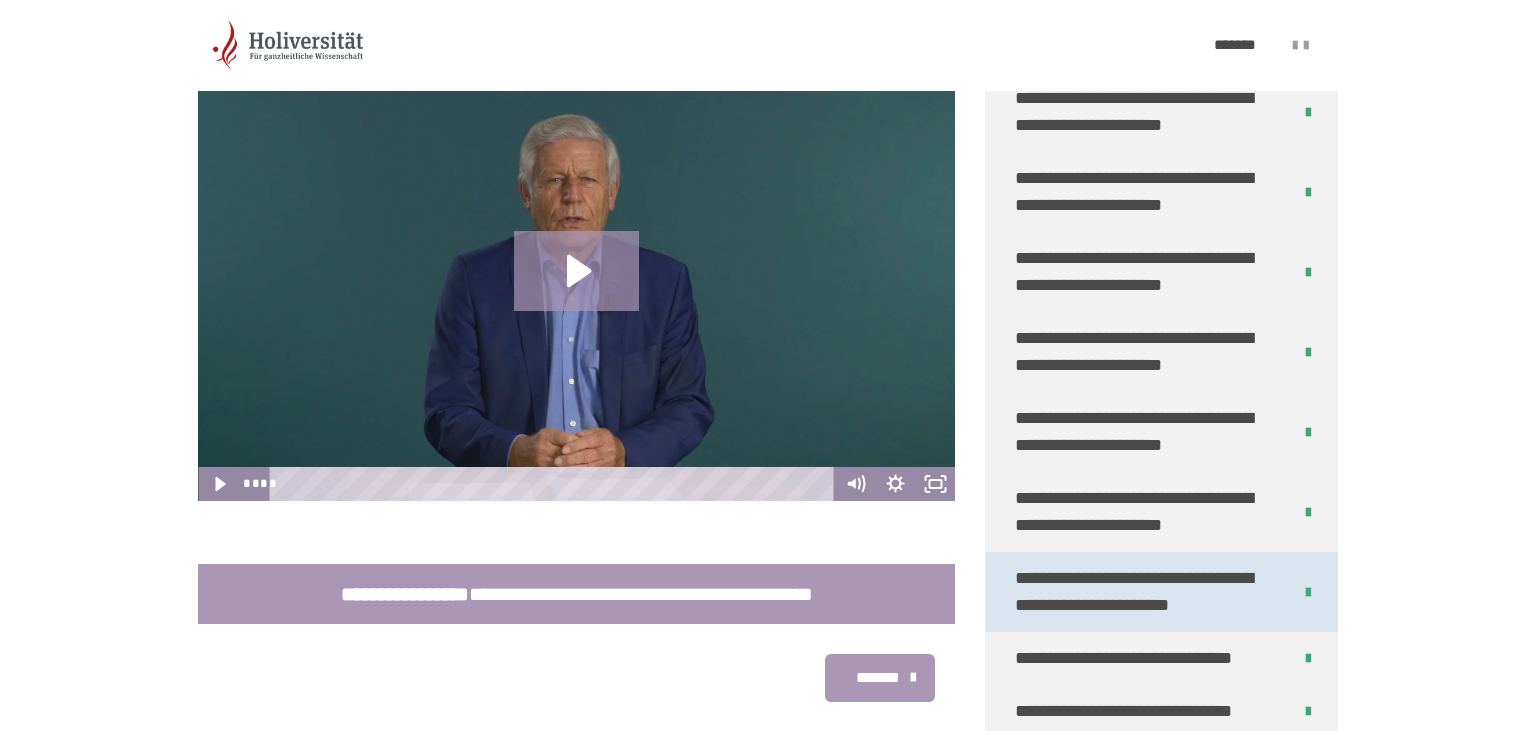 click on "**********" at bounding box center (1145, 592) 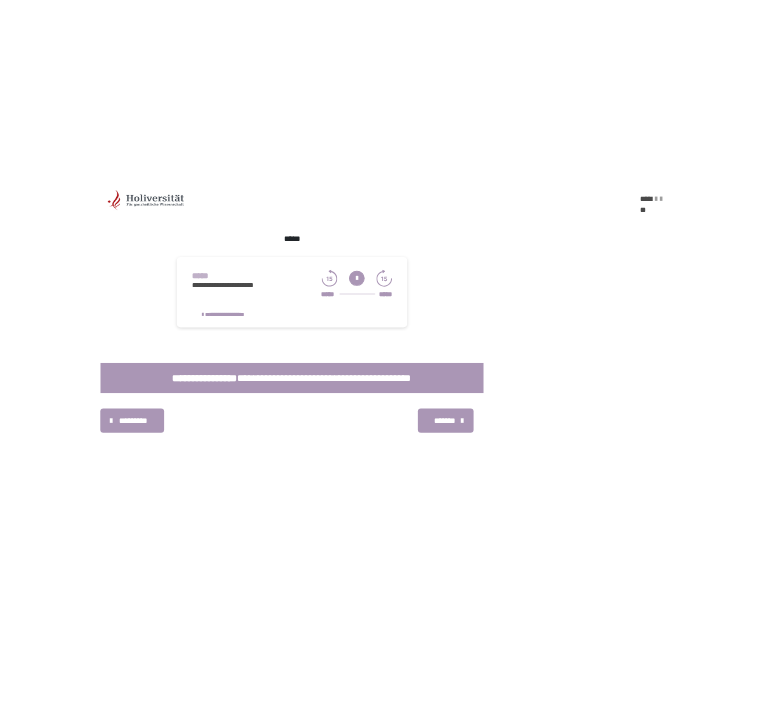 scroll, scrollTop: 290, scrollLeft: 0, axis: vertical 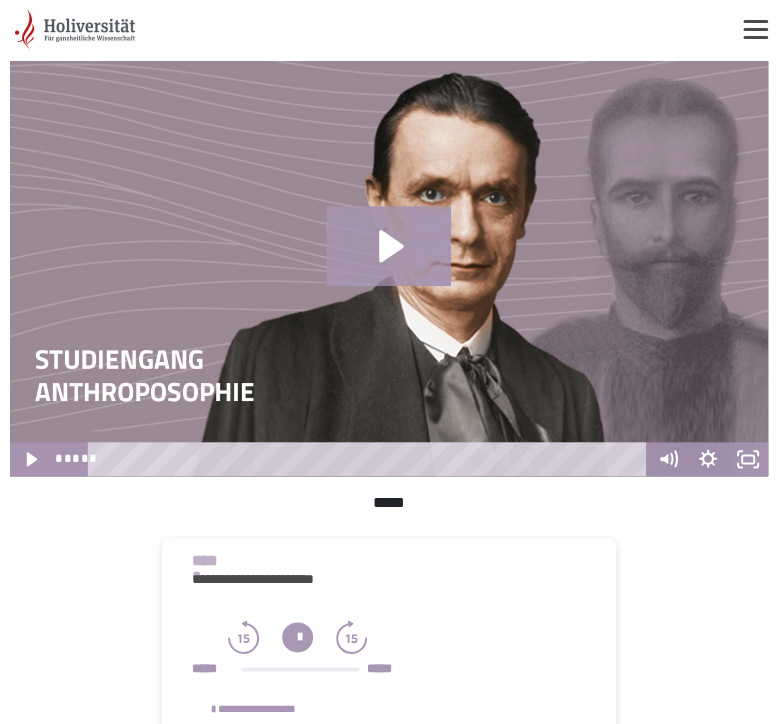 click at bounding box center (389, 263) 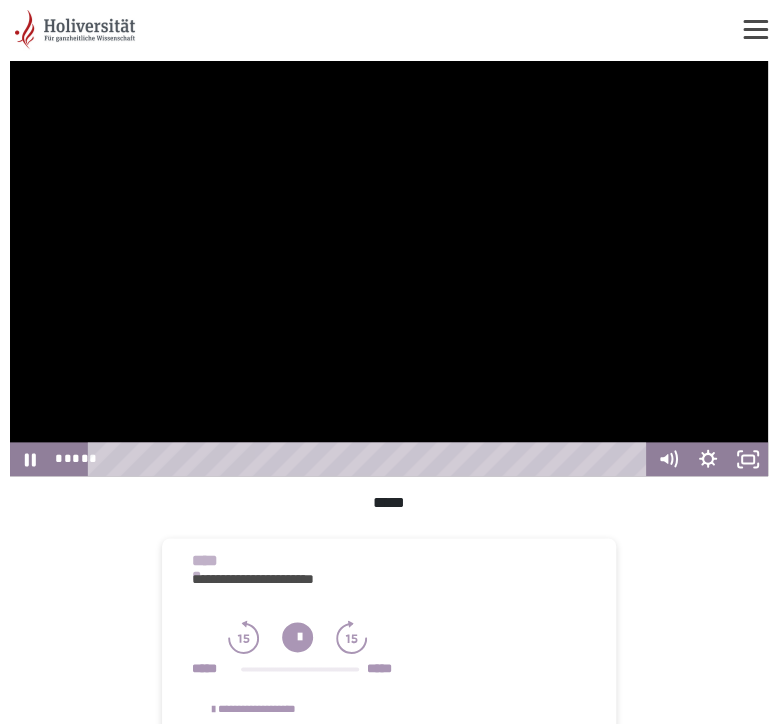 click at bounding box center [389, 263] 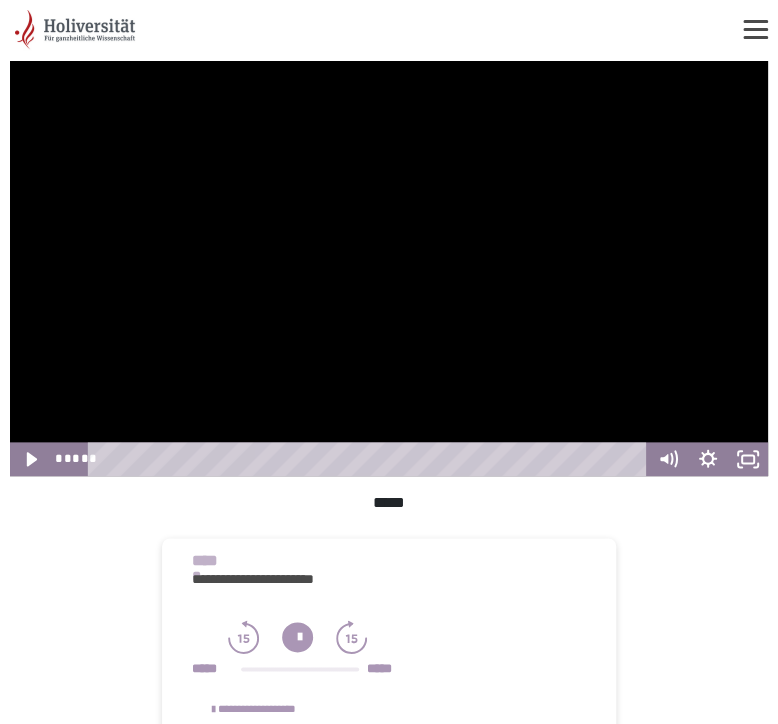 click at bounding box center [389, 263] 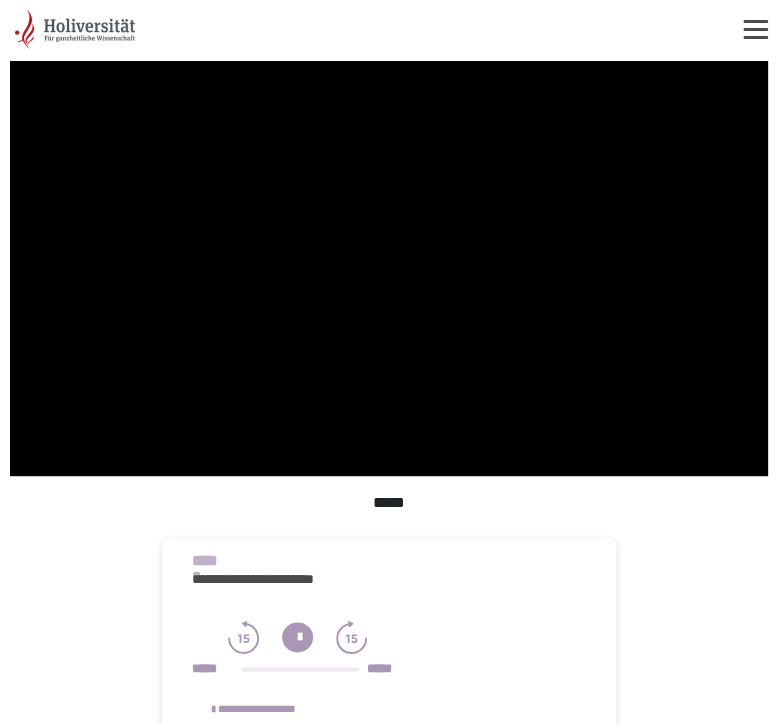 click at bounding box center [389, 263] 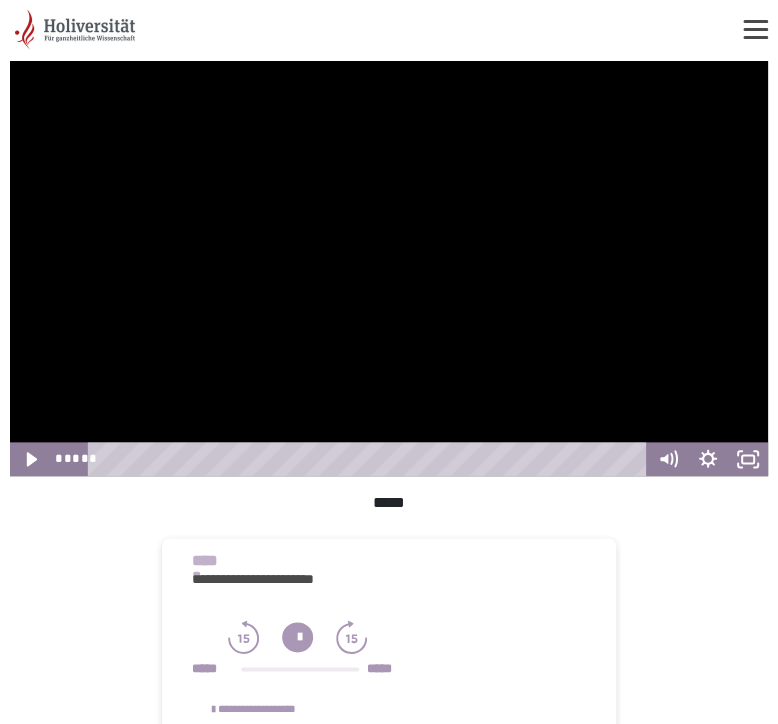 click at bounding box center [389, 263] 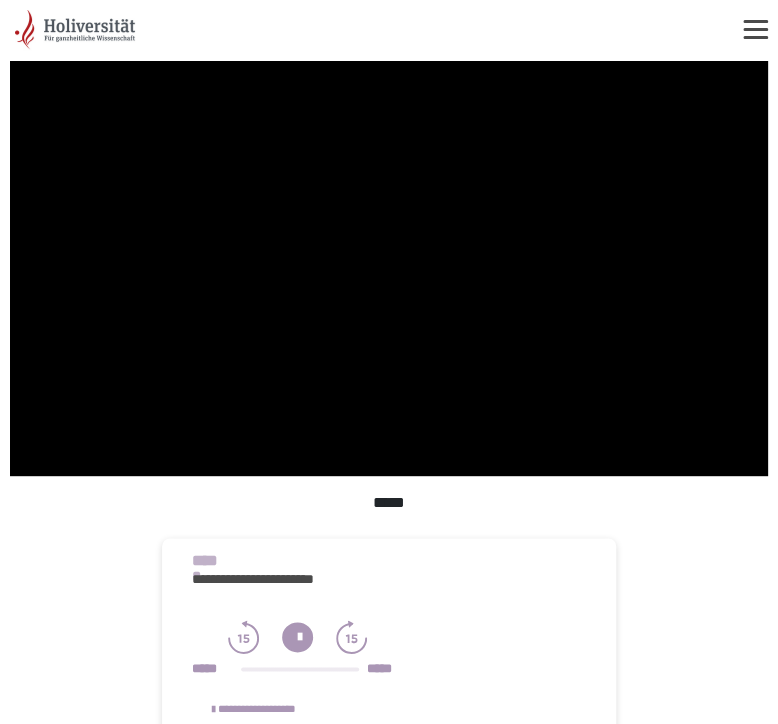 click at bounding box center (389, 263) 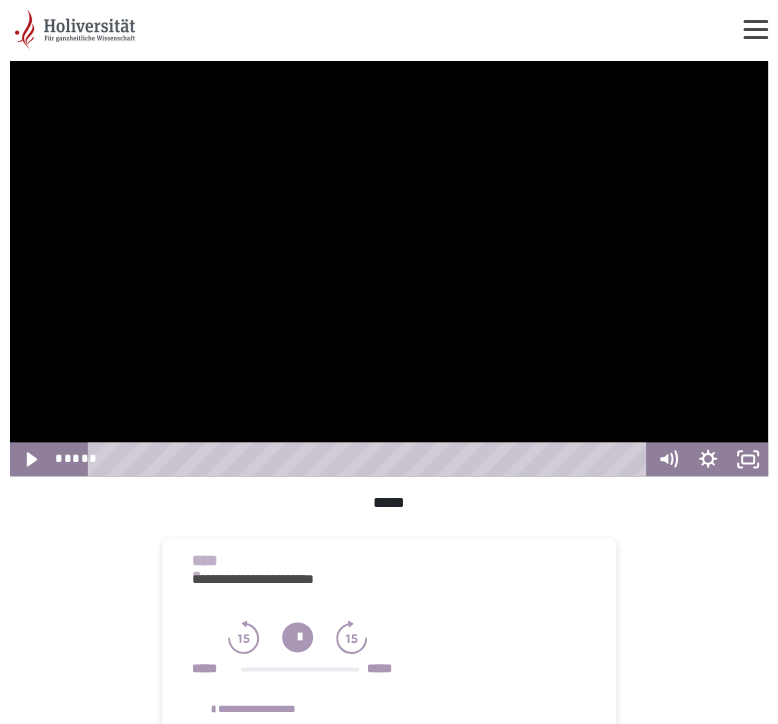 click at bounding box center (389, 263) 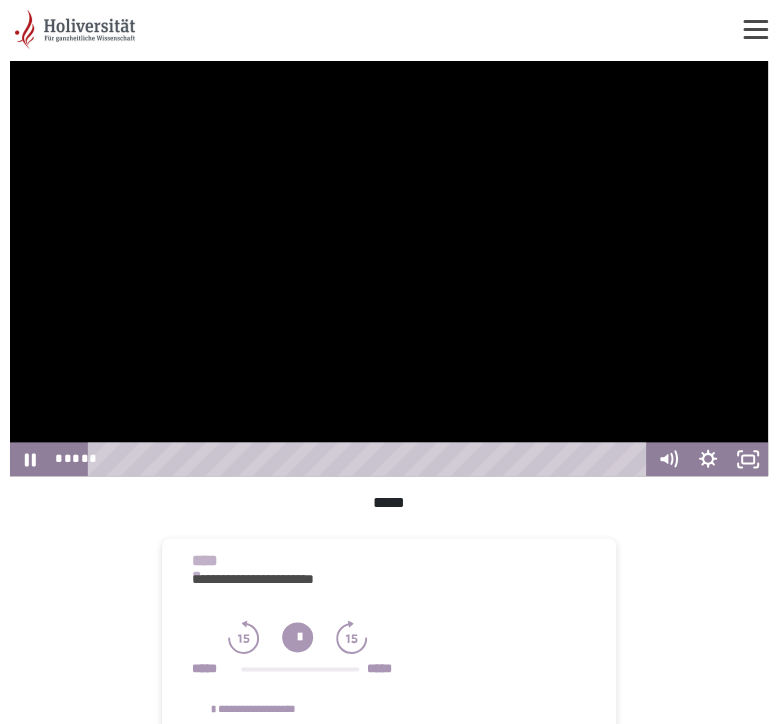 click at bounding box center (389, 263) 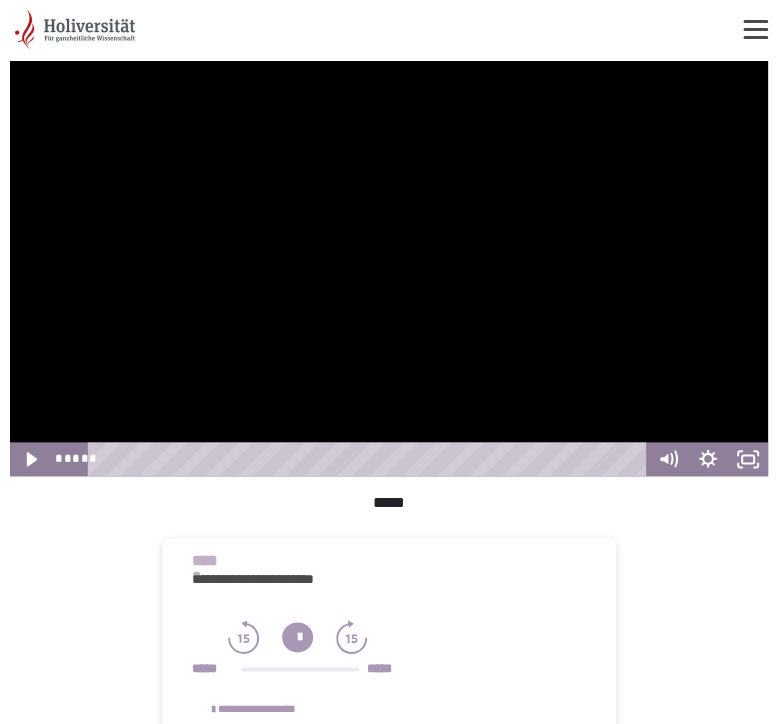 click at bounding box center (389, 263) 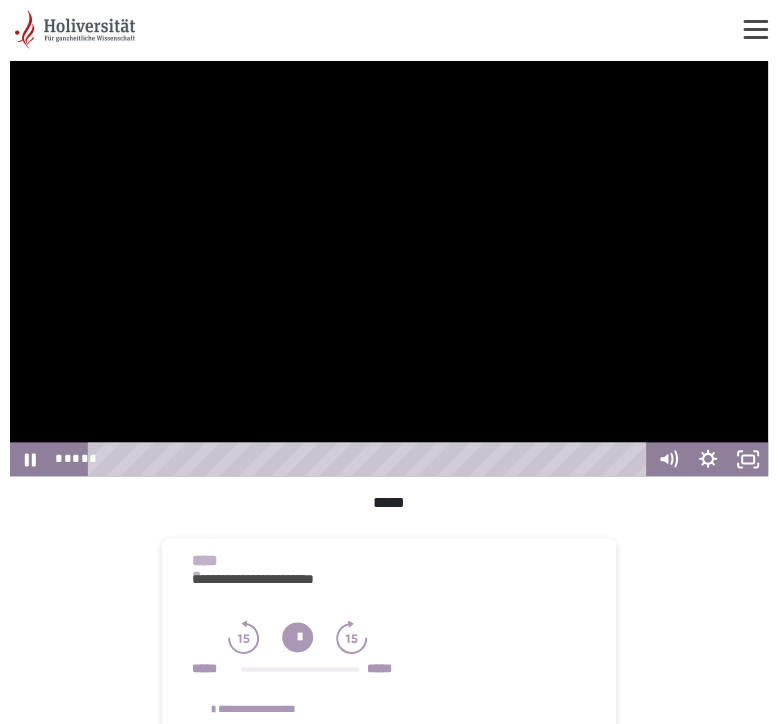 type 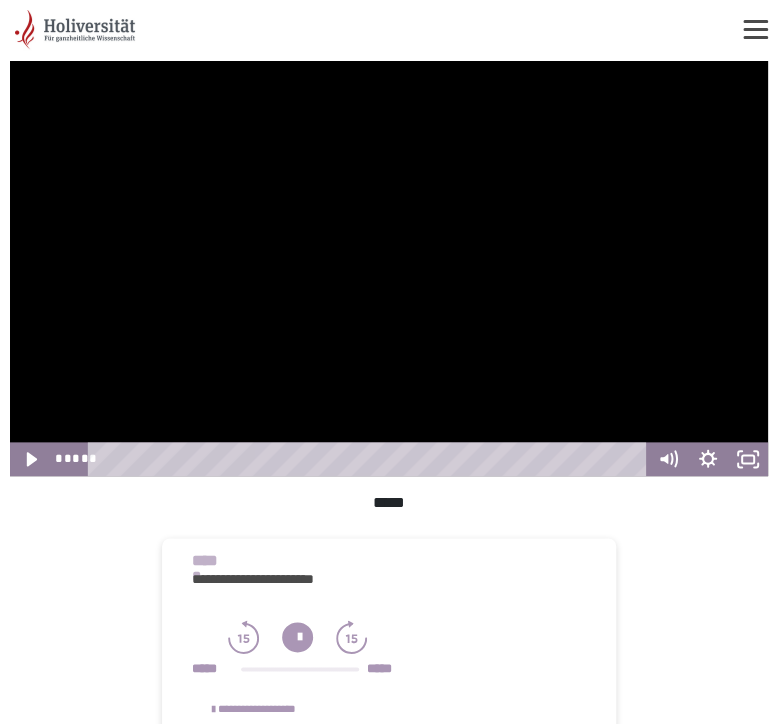 click at bounding box center (389, 263) 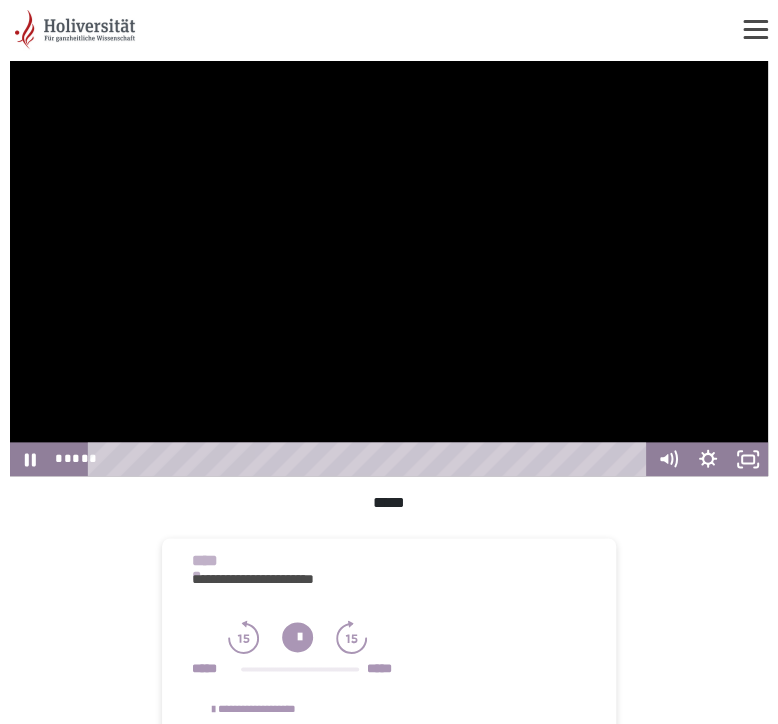 click at bounding box center (389, 263) 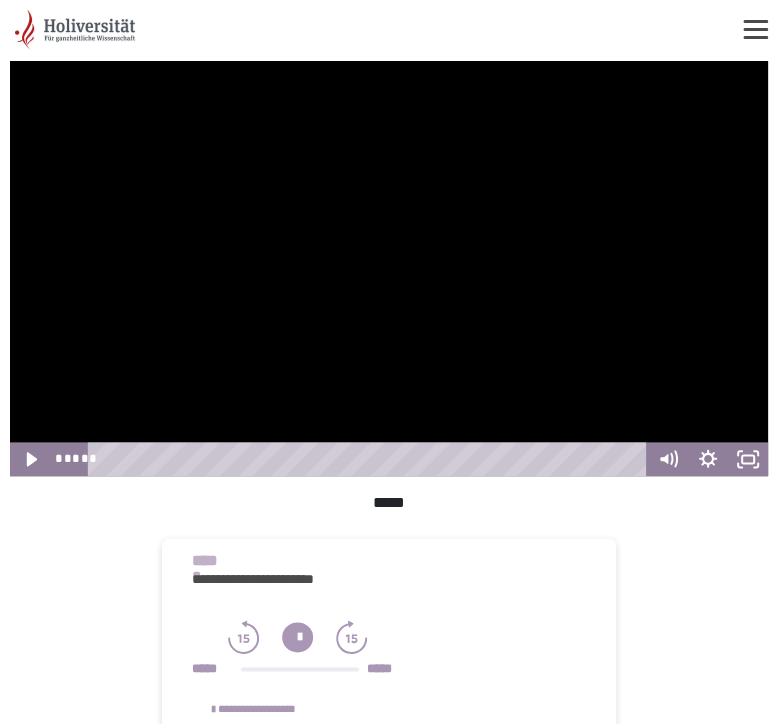 click at bounding box center (389, 263) 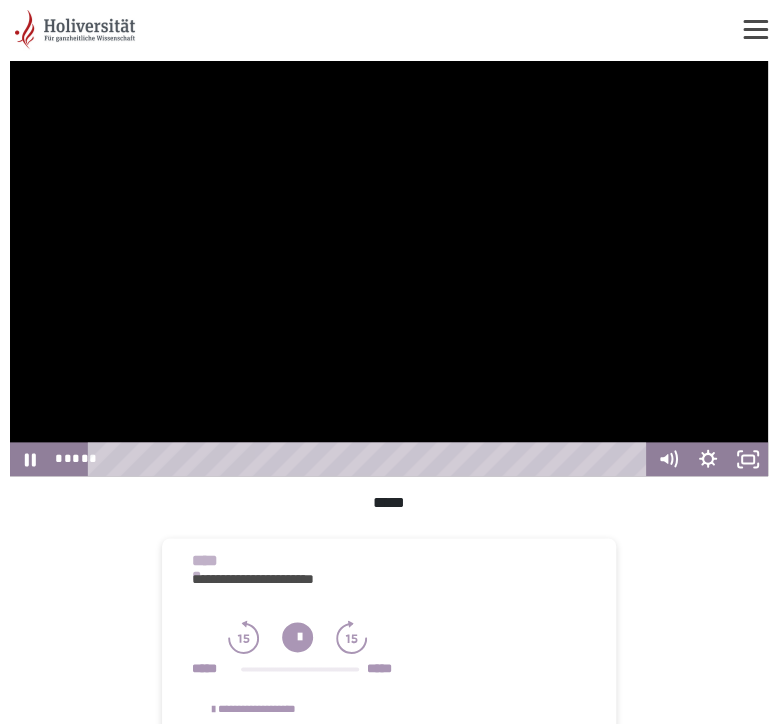click at bounding box center (389, 263) 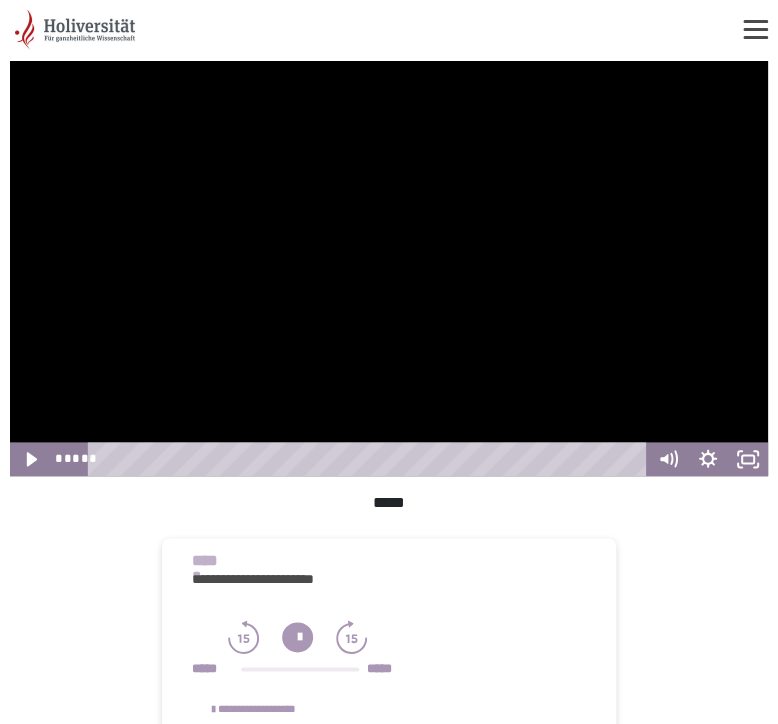 click at bounding box center (389, 263) 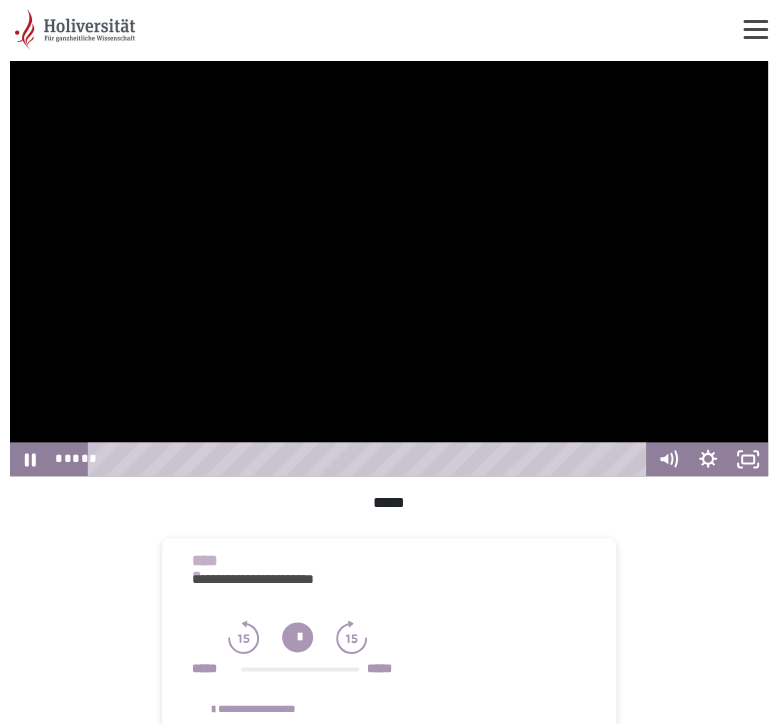 click at bounding box center (389, 263) 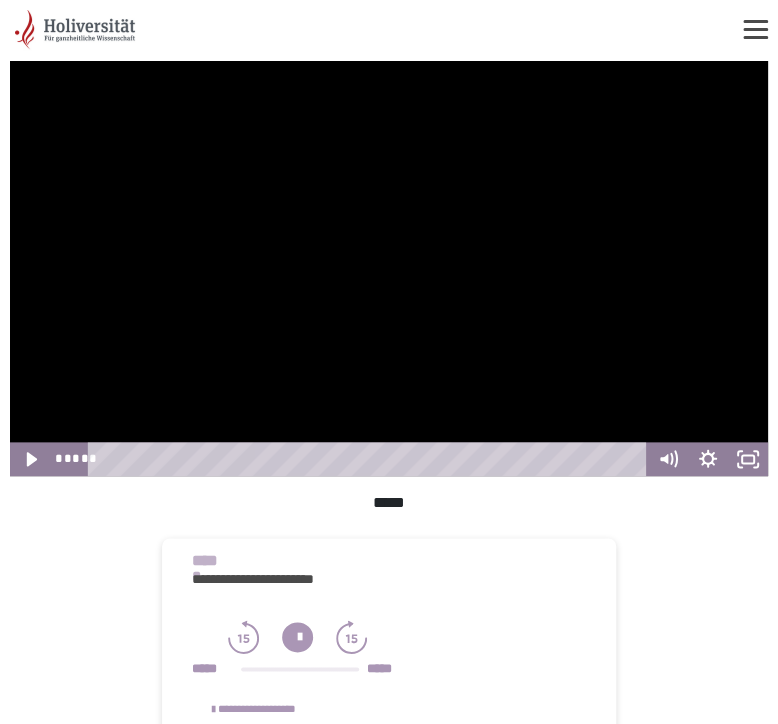 click at bounding box center (389, 263) 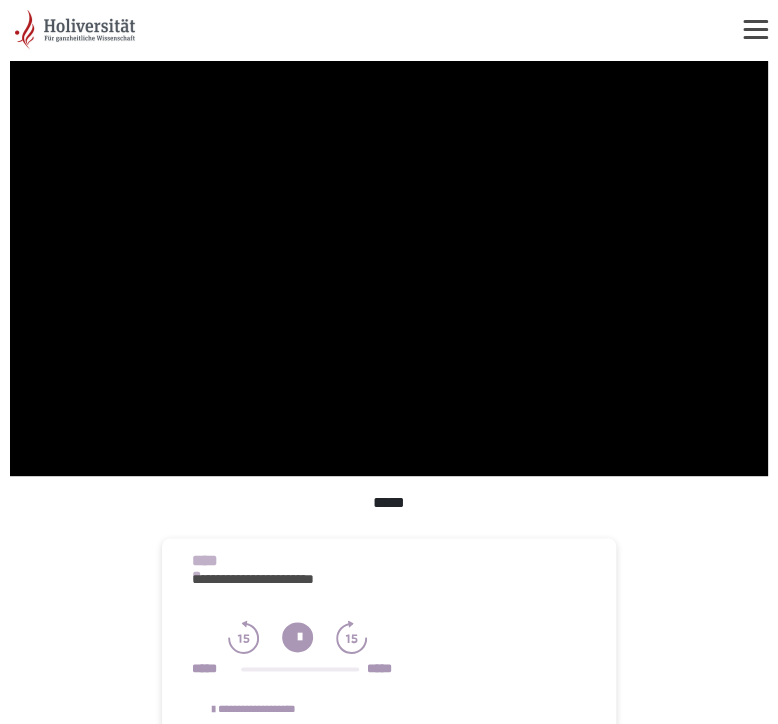 click at bounding box center [389, 263] 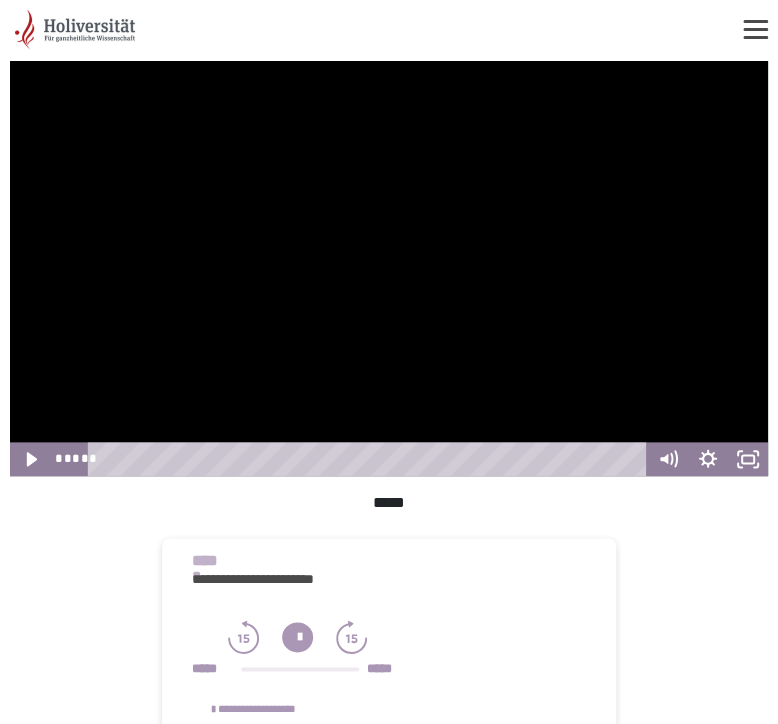 click at bounding box center (389, 263) 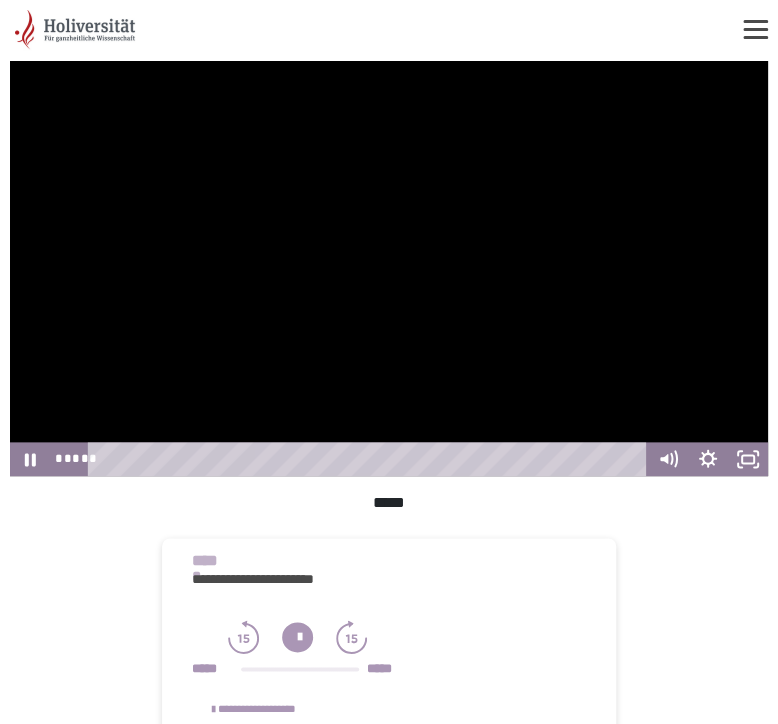 click at bounding box center [389, 263] 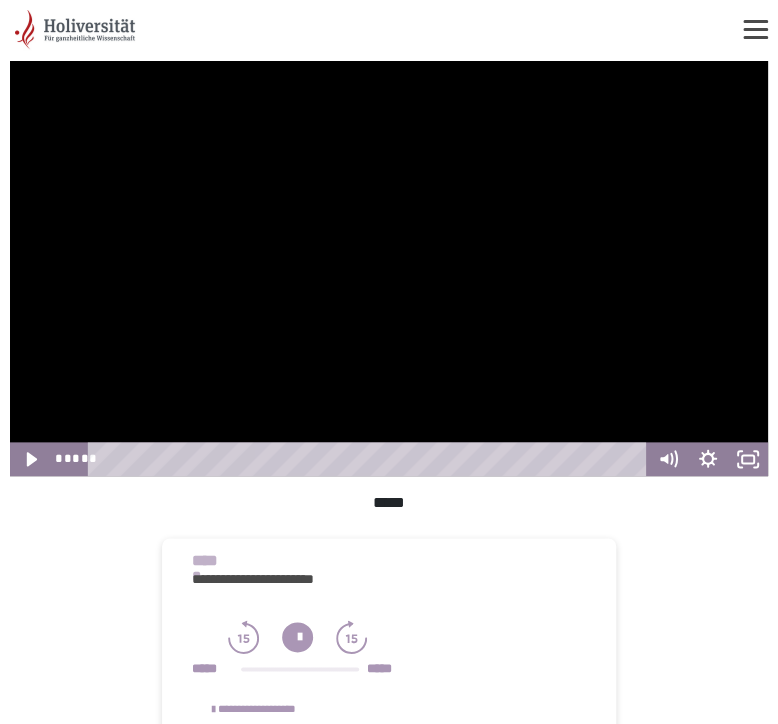 click at bounding box center (389, 263) 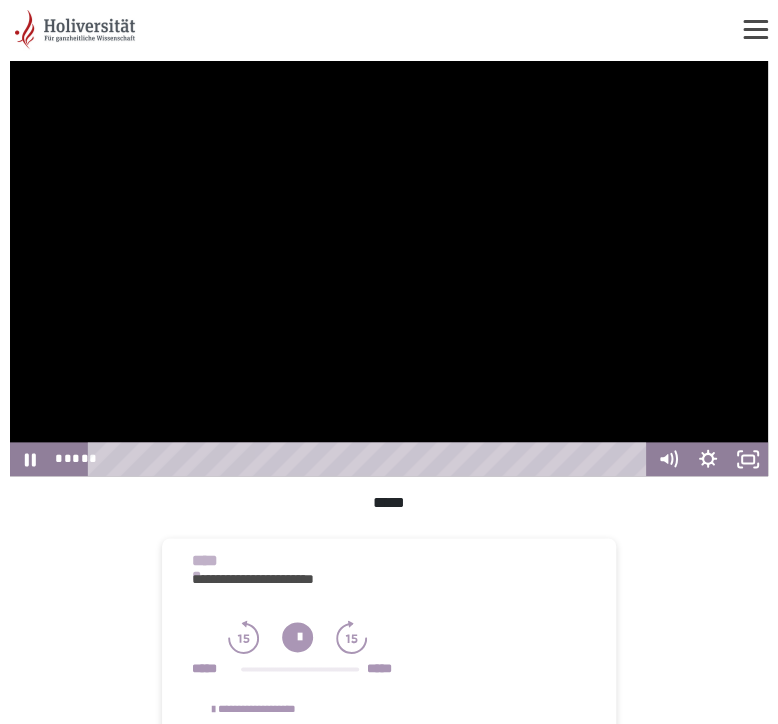 click at bounding box center [389, 263] 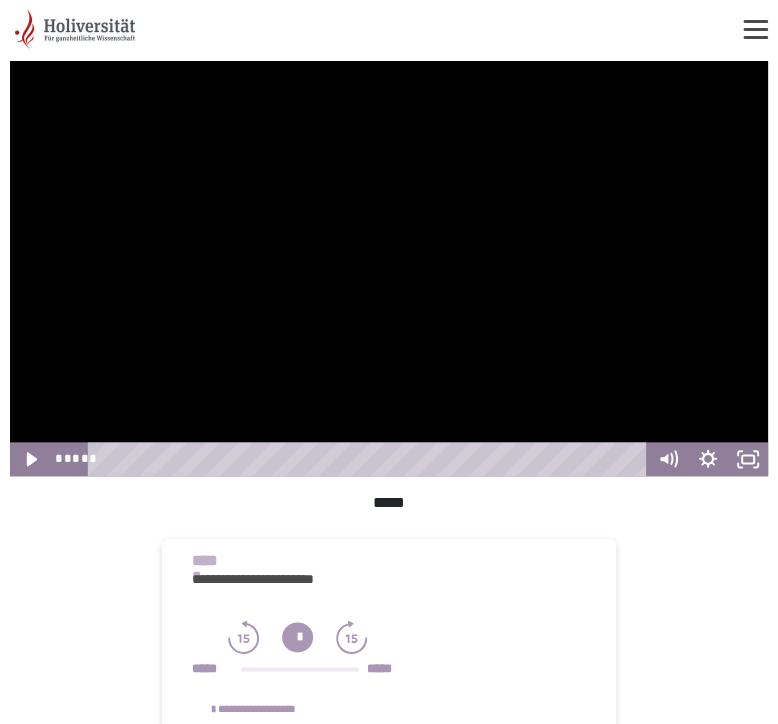 click at bounding box center (389, 263) 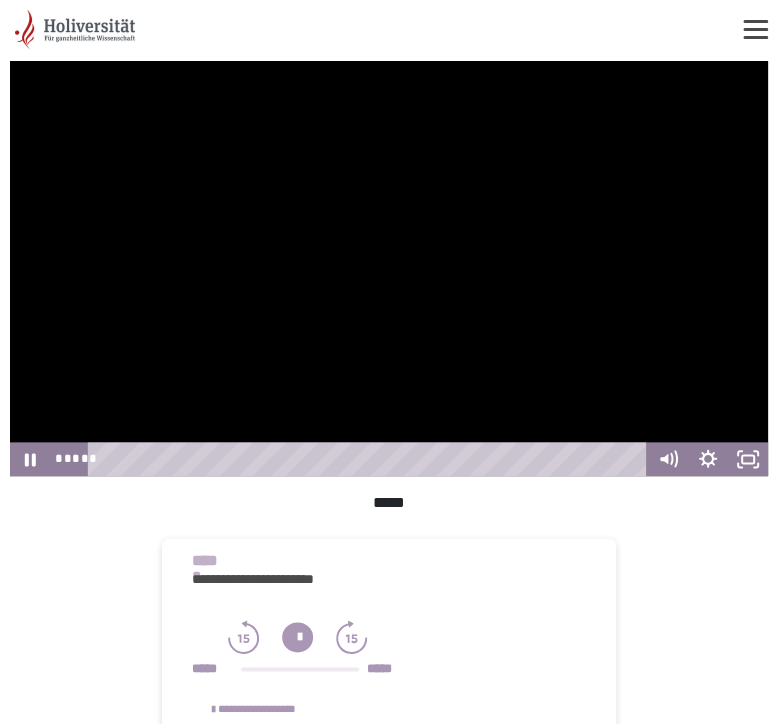 click at bounding box center (389, 263) 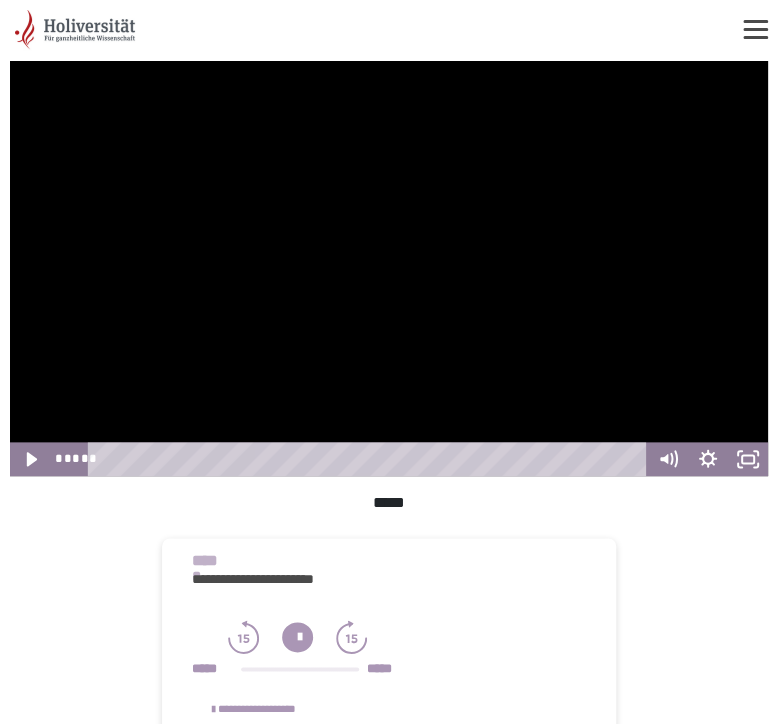 click at bounding box center (389, 263) 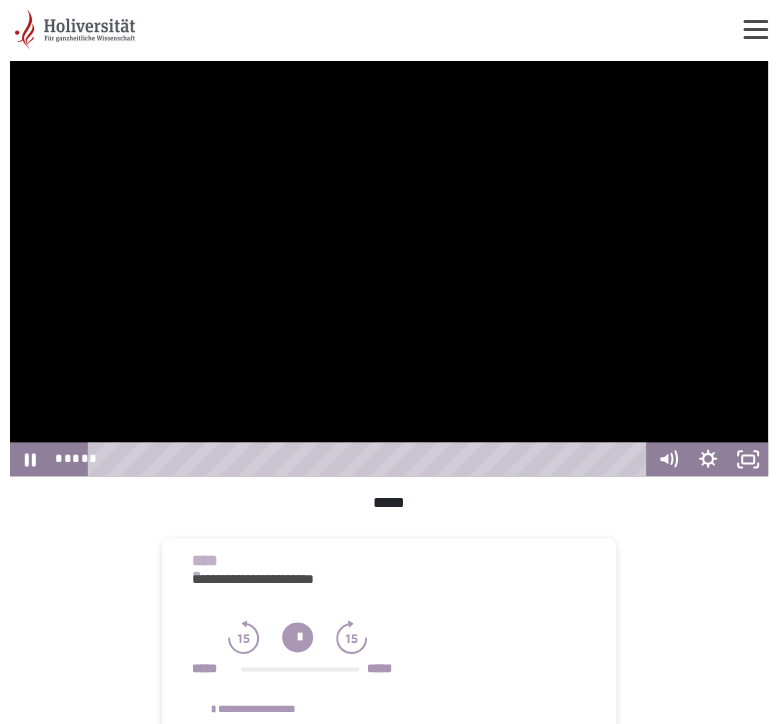 click at bounding box center (389, 263) 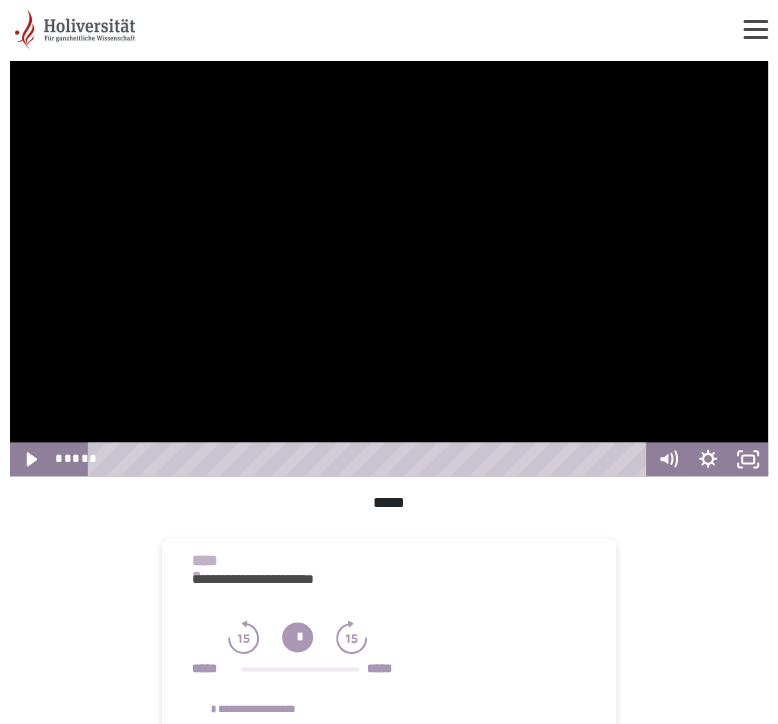 click at bounding box center (389, 263) 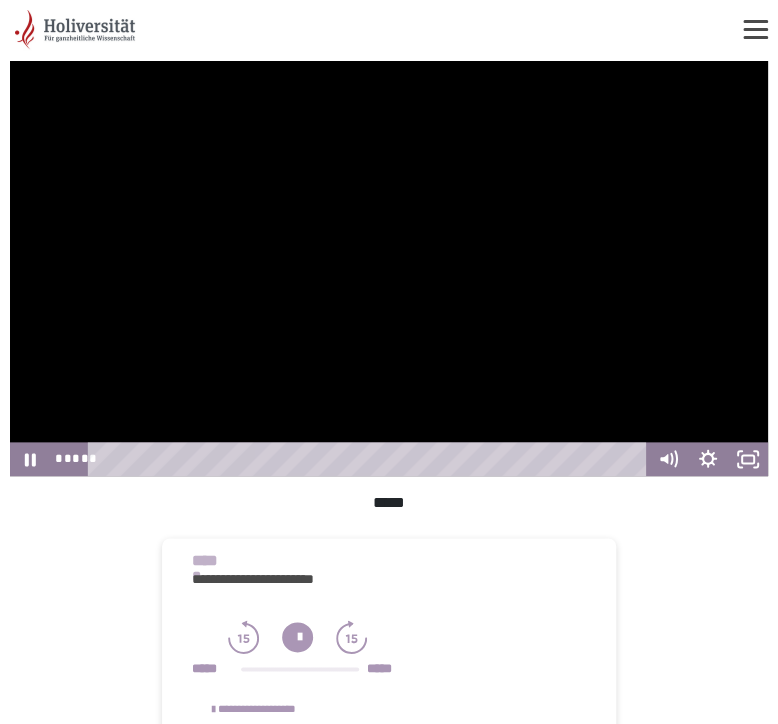 click at bounding box center (389, 263) 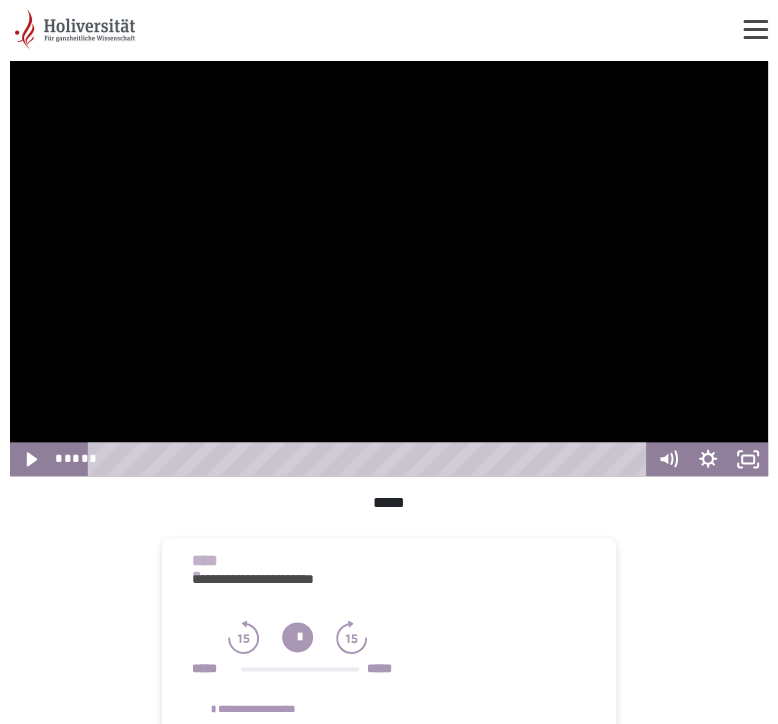 click at bounding box center (389, 263) 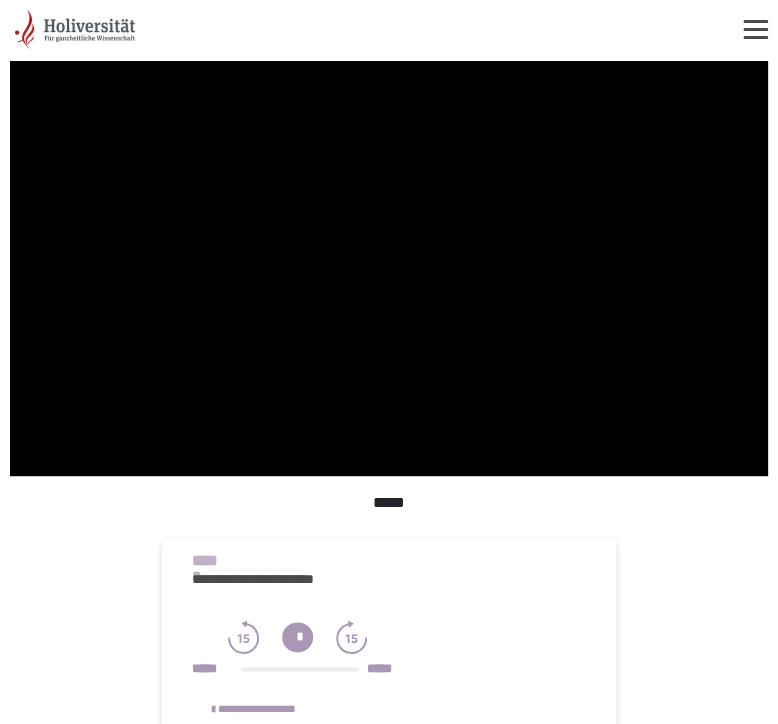click at bounding box center [389, 263] 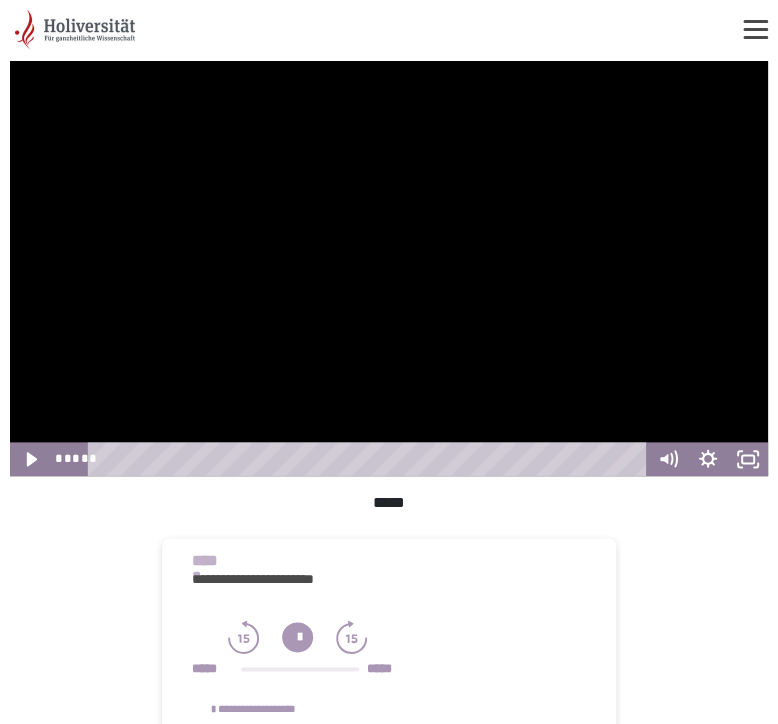 click at bounding box center (389, 263) 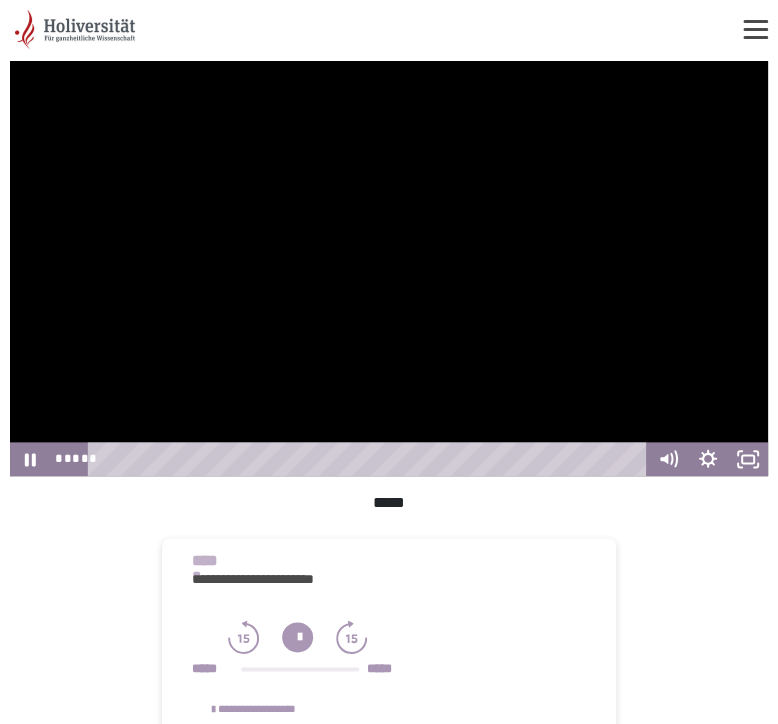 click at bounding box center [389, 263] 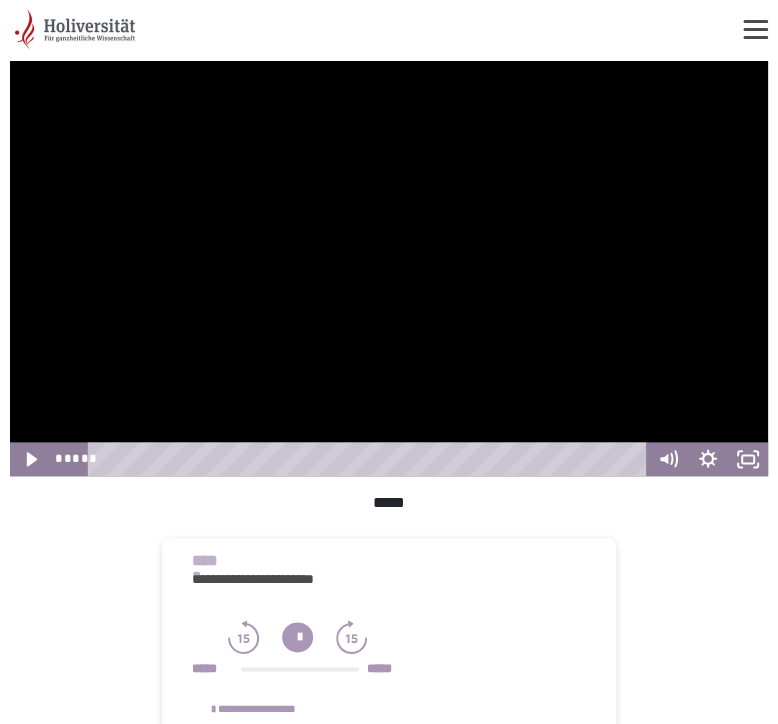 click at bounding box center (389, 263) 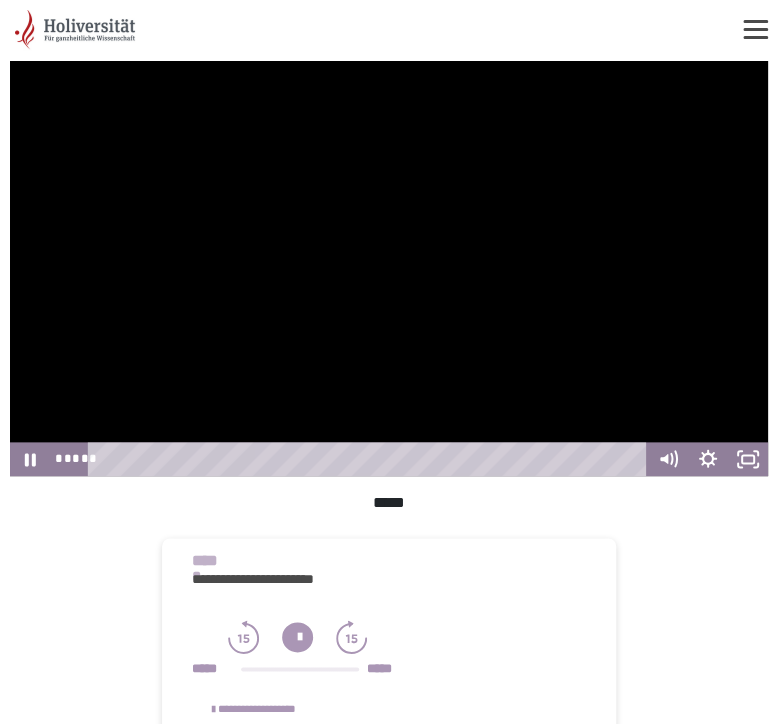 click at bounding box center (389, 263) 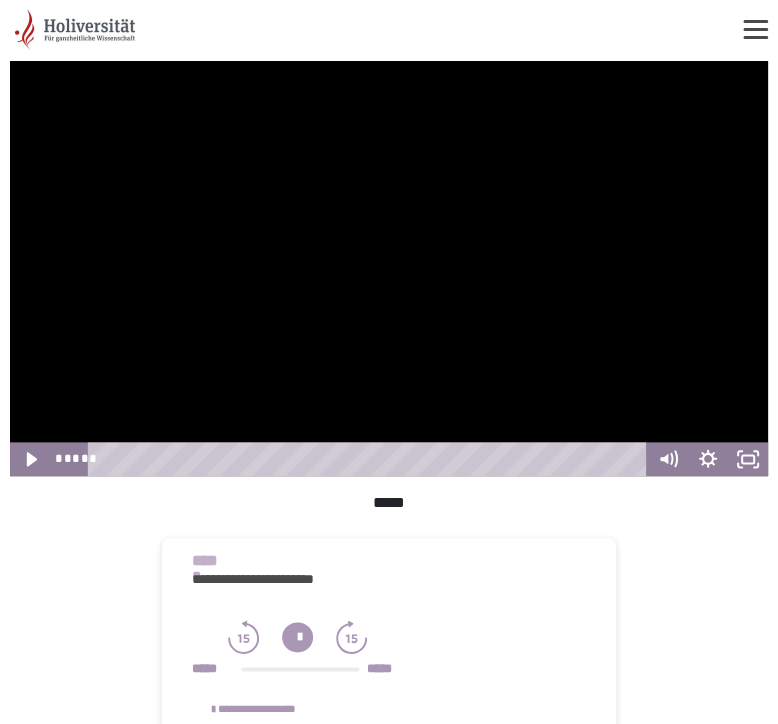 click at bounding box center (389, 263) 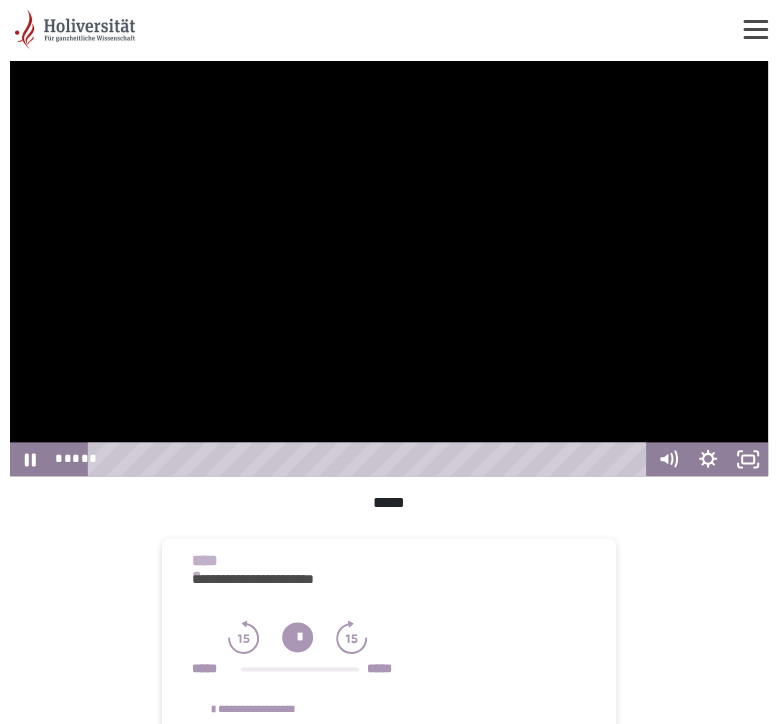 click at bounding box center [389, 263] 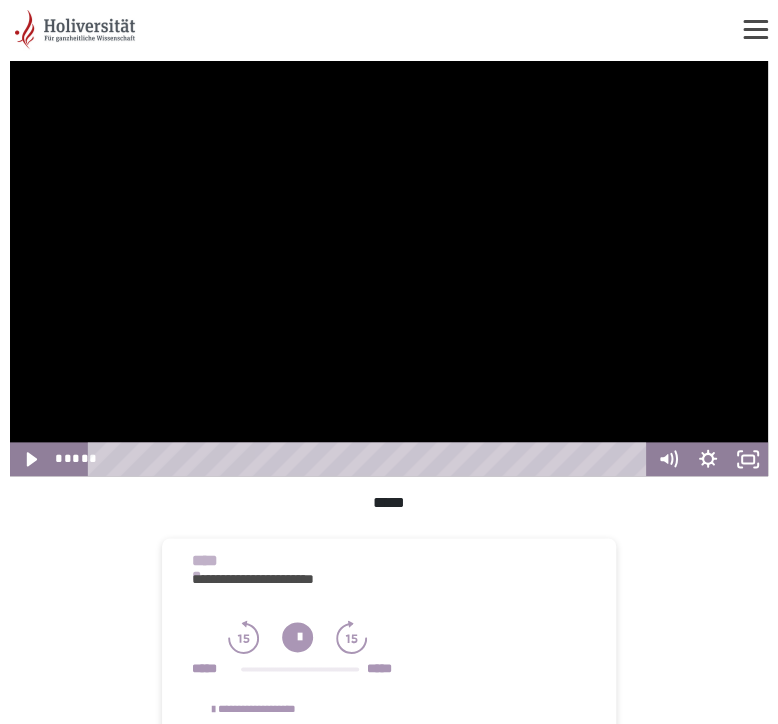 click at bounding box center (389, 263) 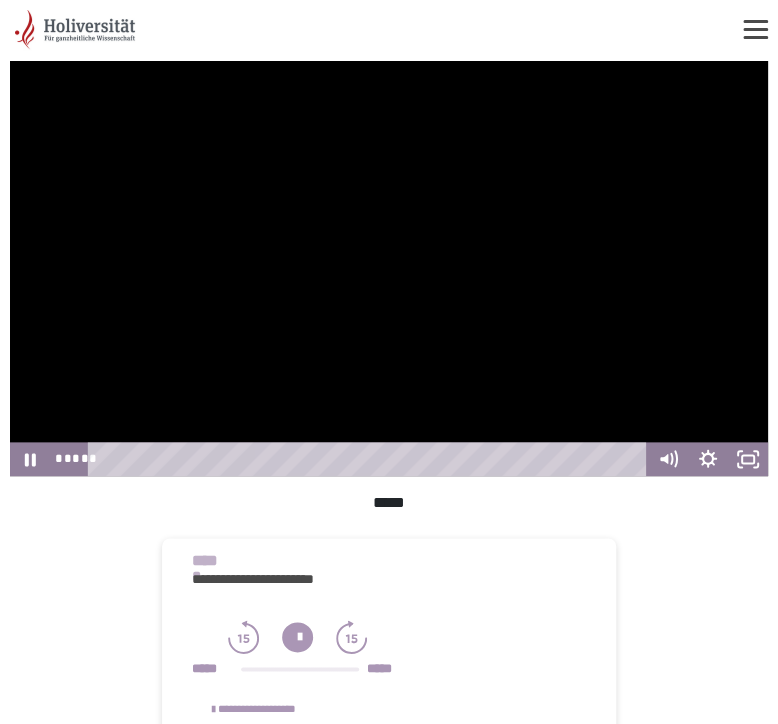 click at bounding box center [389, 263] 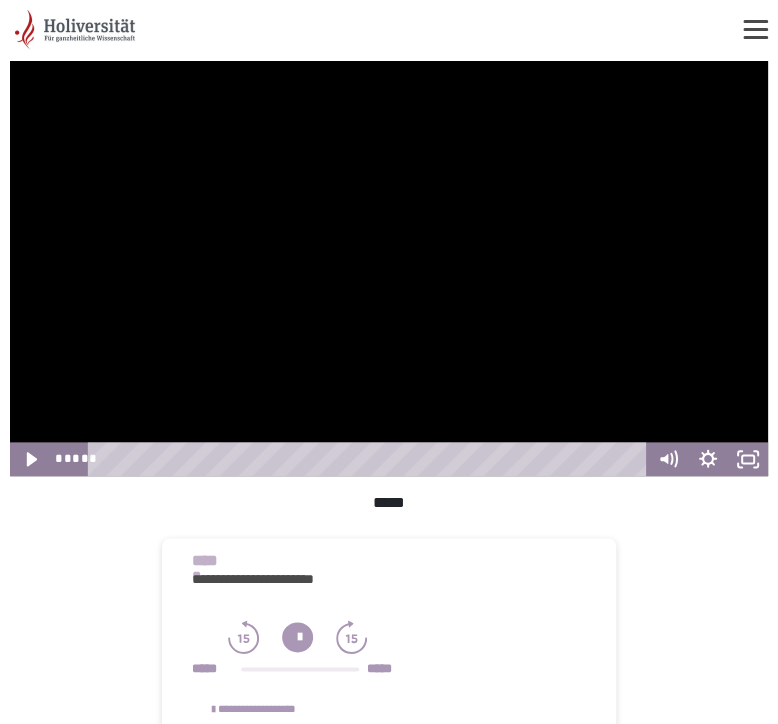 click at bounding box center [389, 263] 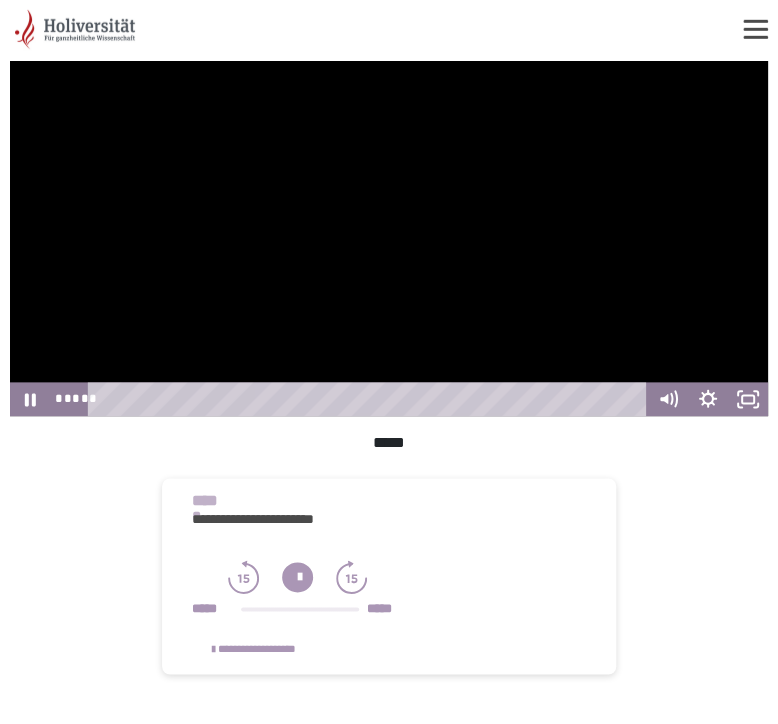 scroll, scrollTop: 290, scrollLeft: 0, axis: vertical 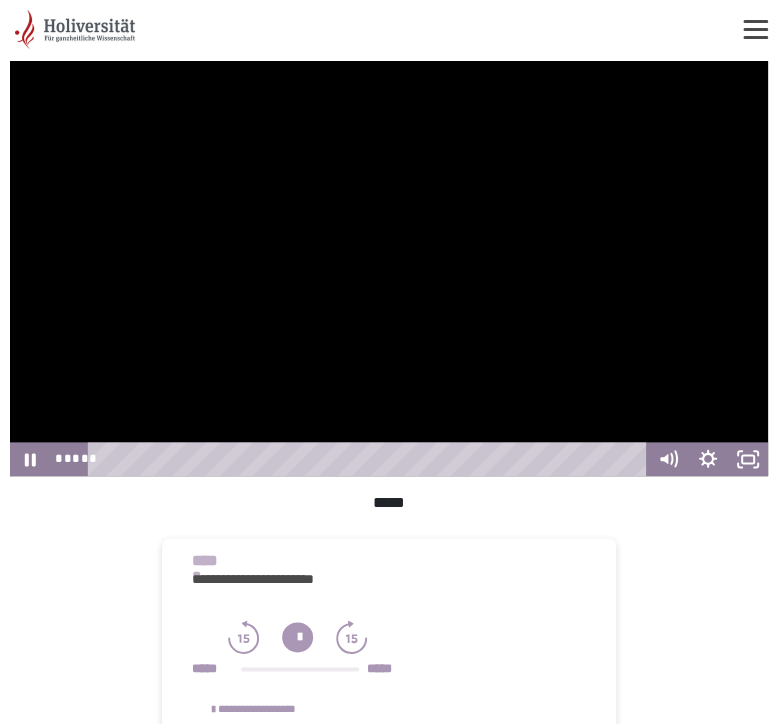 click at bounding box center (389, 263) 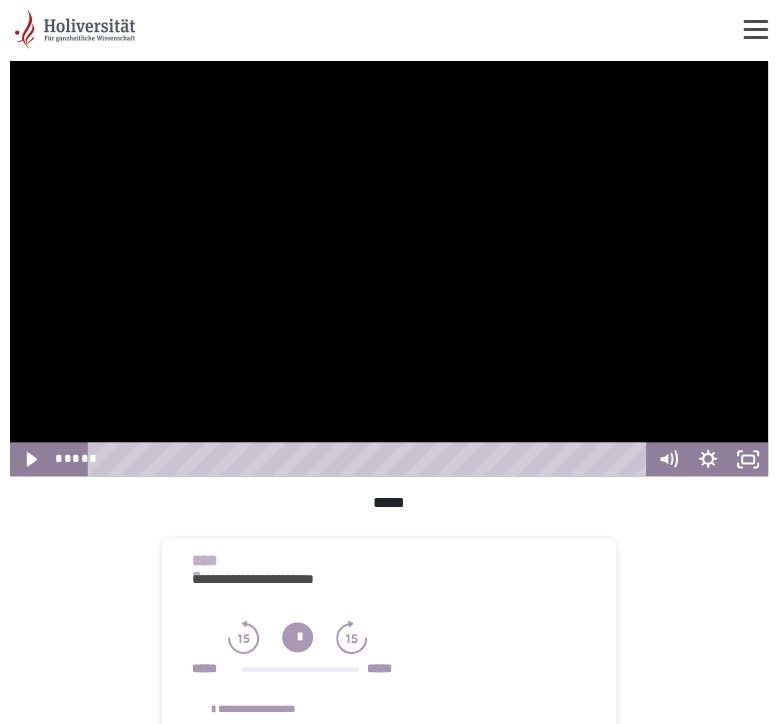 click at bounding box center [389, 263] 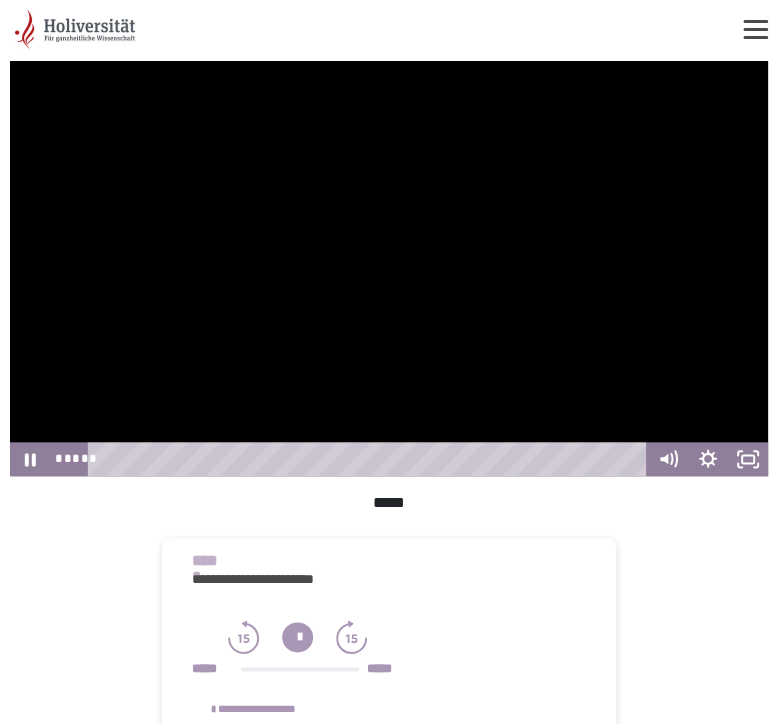 click at bounding box center (389, 263) 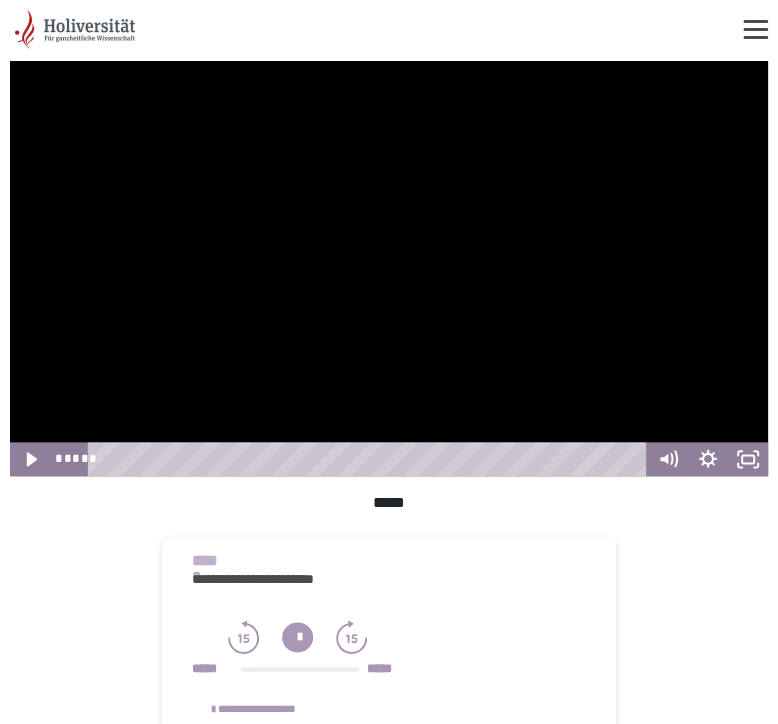 click at bounding box center (389, 263) 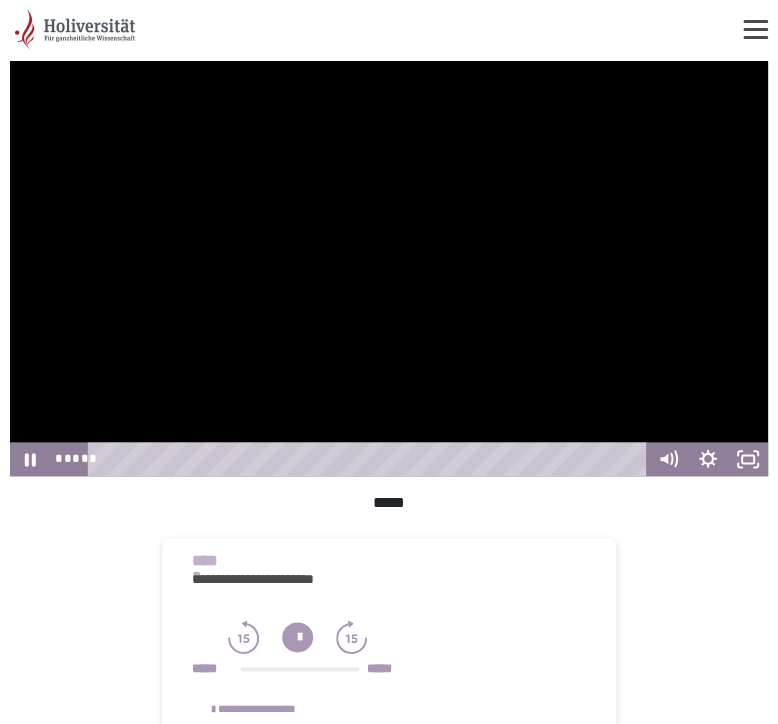 click at bounding box center [389, 263] 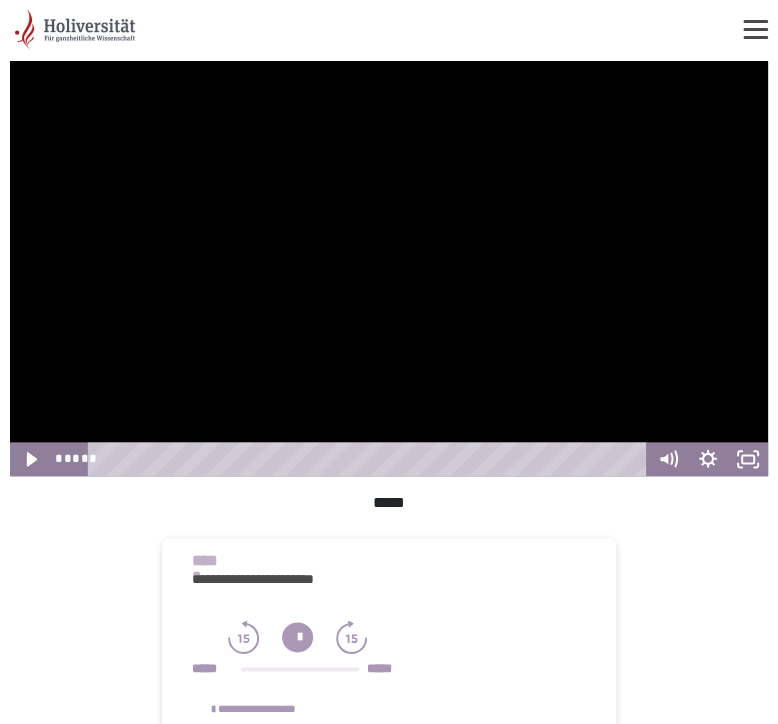 click at bounding box center (389, 263) 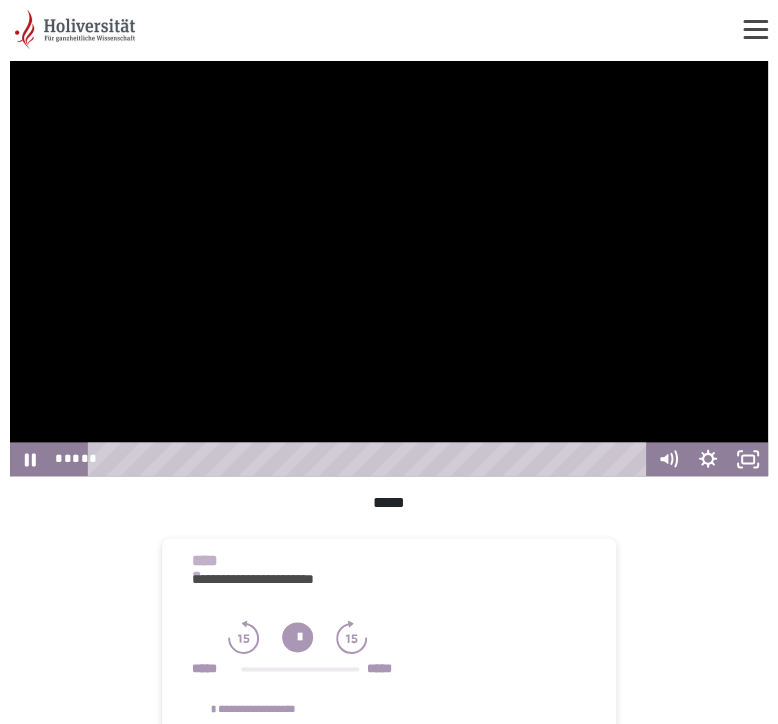 click at bounding box center (389, 263) 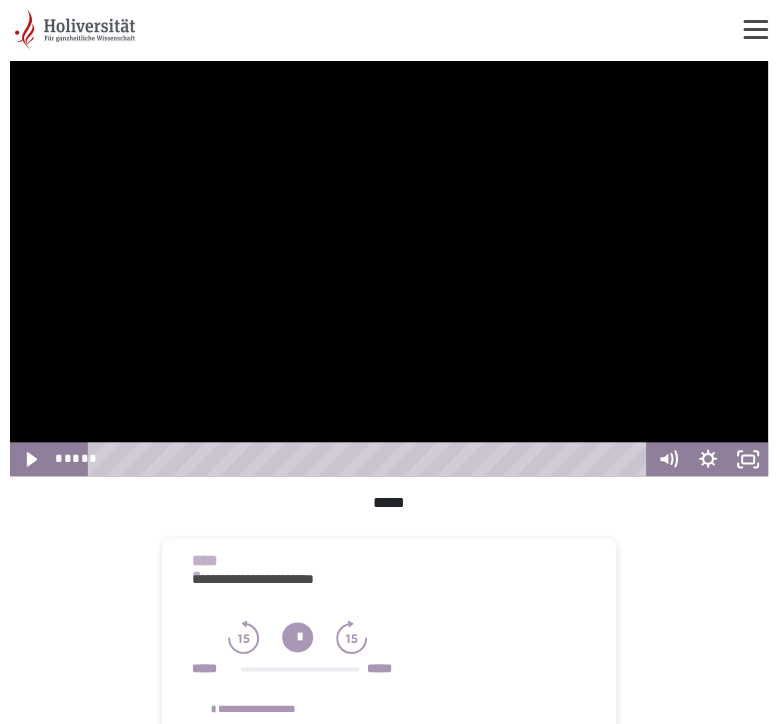 click at bounding box center (389, 263) 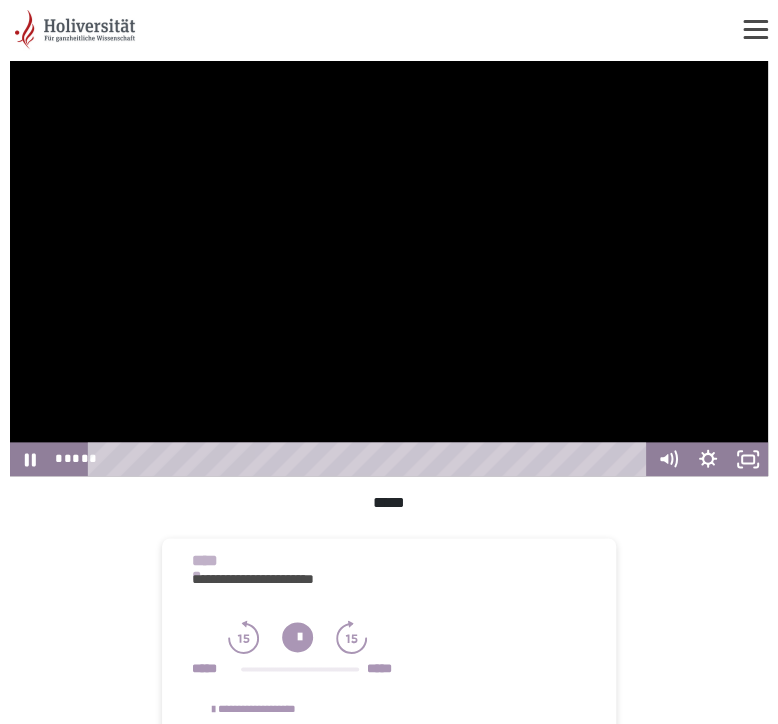 drag, startPoint x: 418, startPoint y: 288, endPoint x: 432, endPoint y: 286, distance: 14.142136 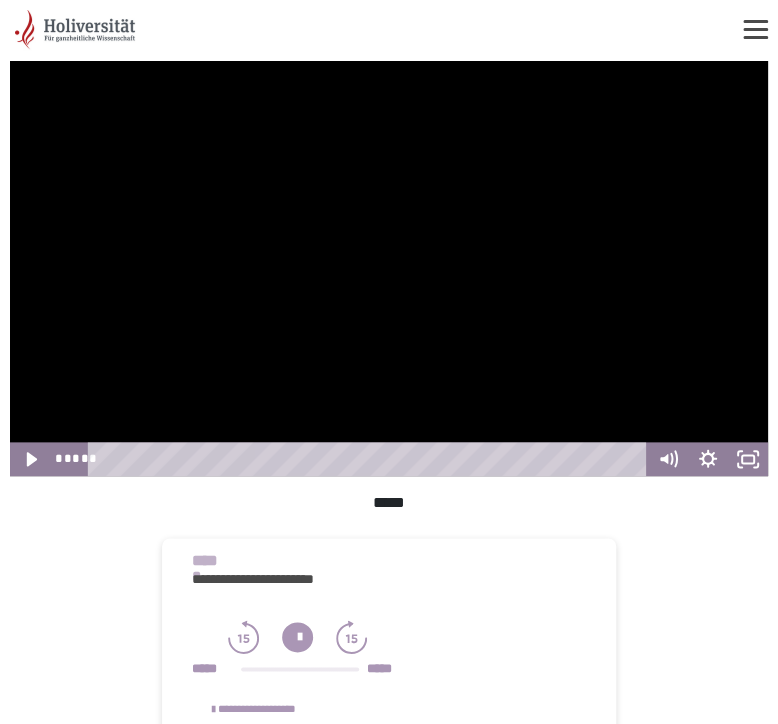 click at bounding box center (389, 263) 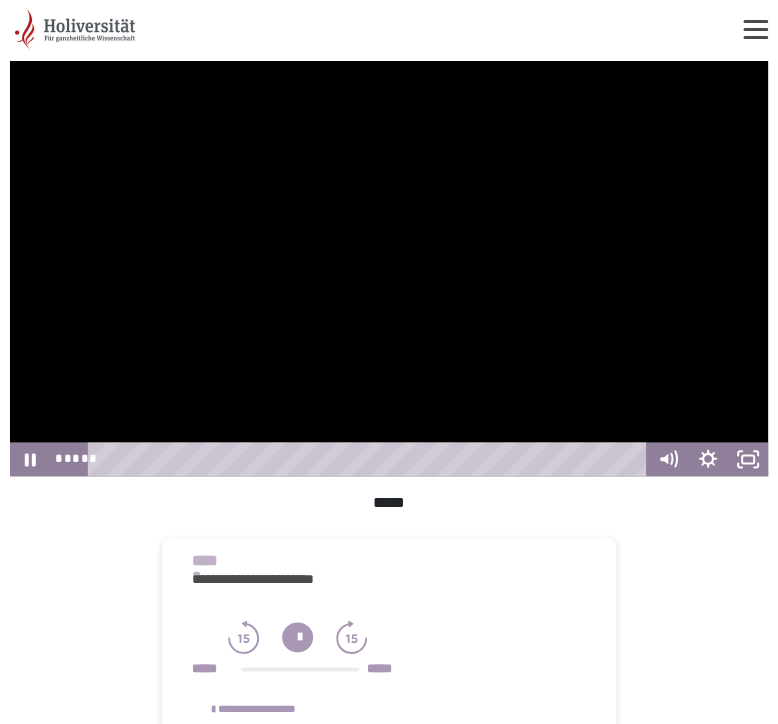 click at bounding box center (389, 263) 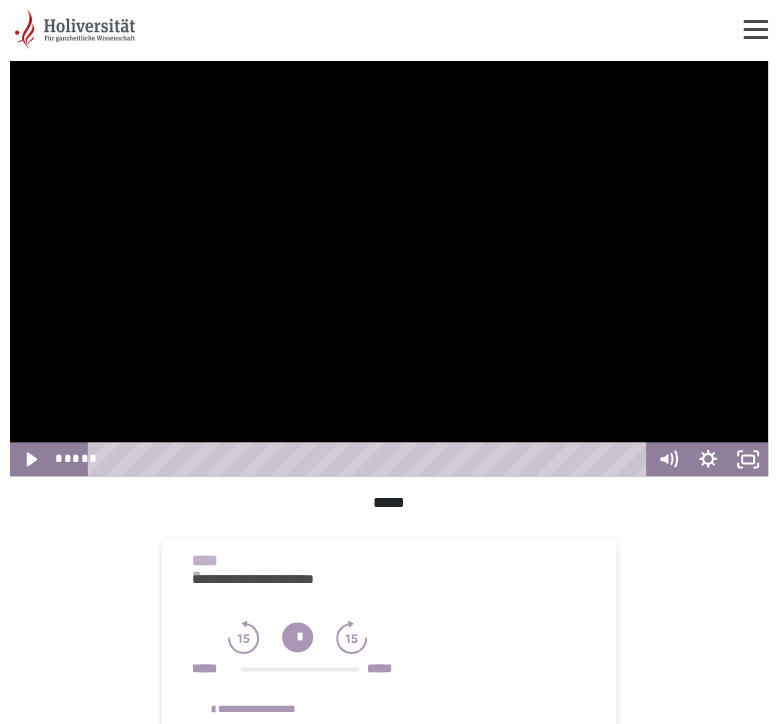 click at bounding box center (389, 263) 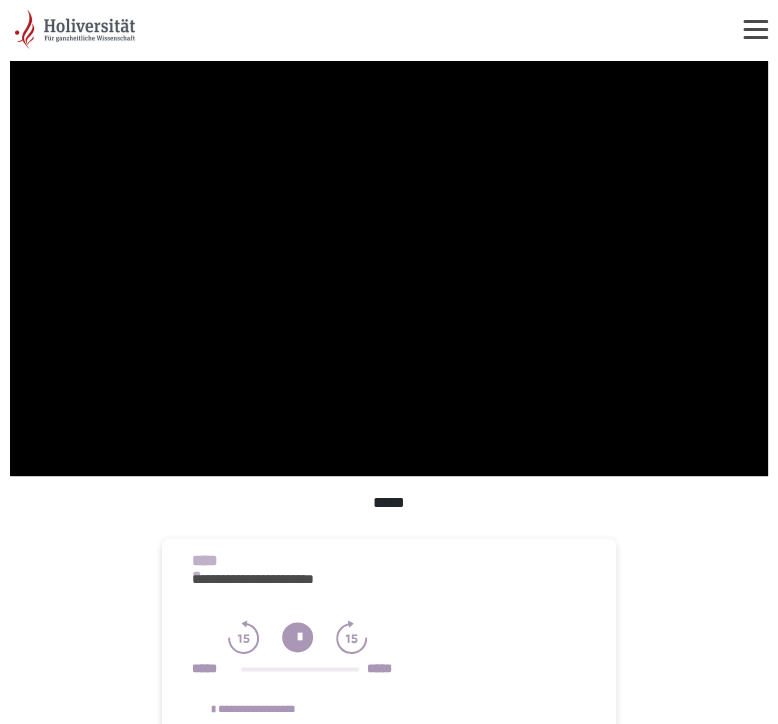 click at bounding box center [389, 263] 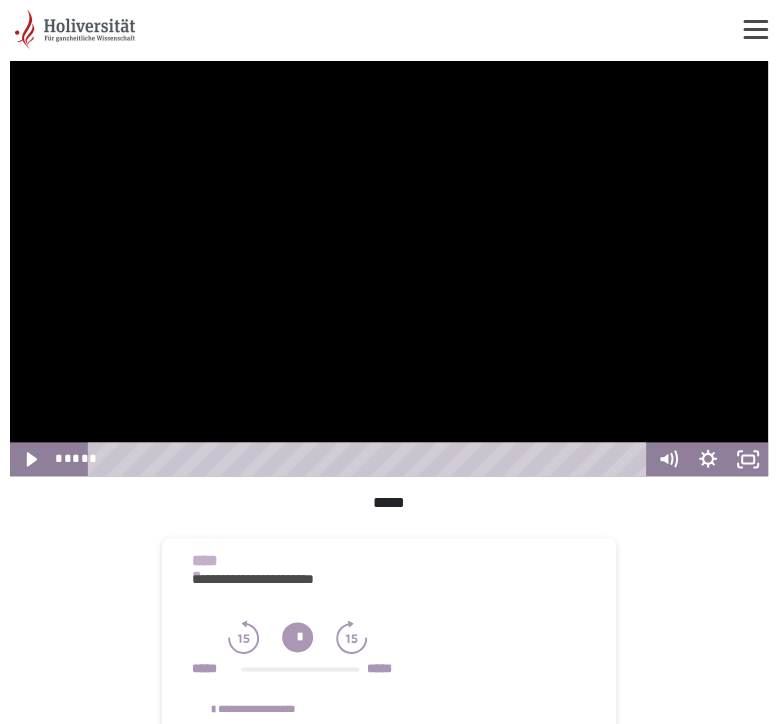 click at bounding box center [389, 263] 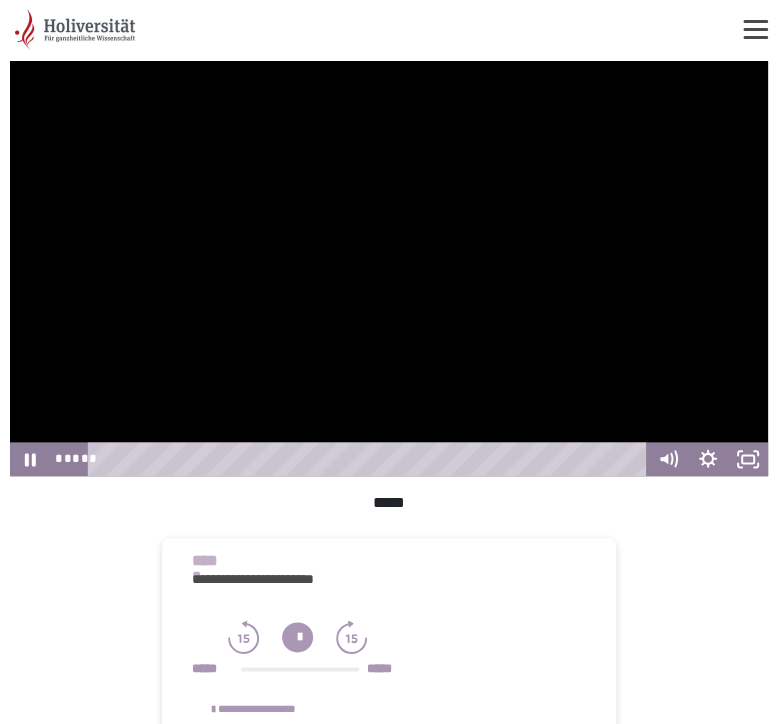drag, startPoint x: 231, startPoint y: 187, endPoint x: 296, endPoint y: 200, distance: 66.287254 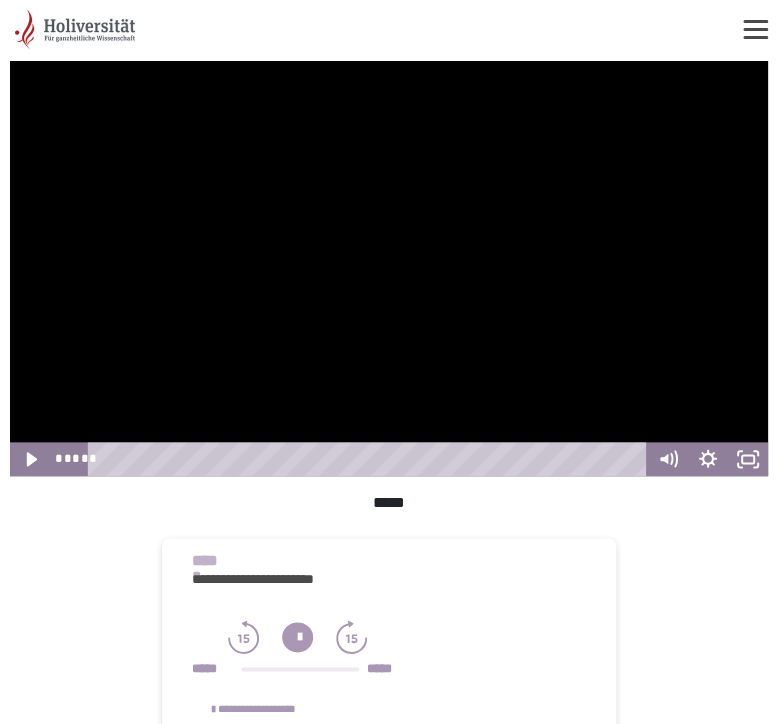 click at bounding box center (389, 263) 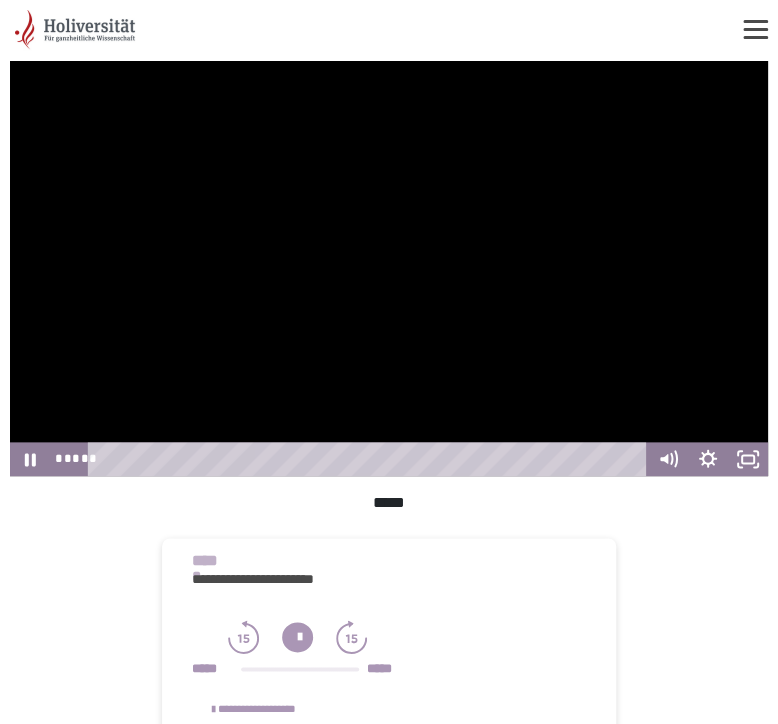 click at bounding box center (389, 263) 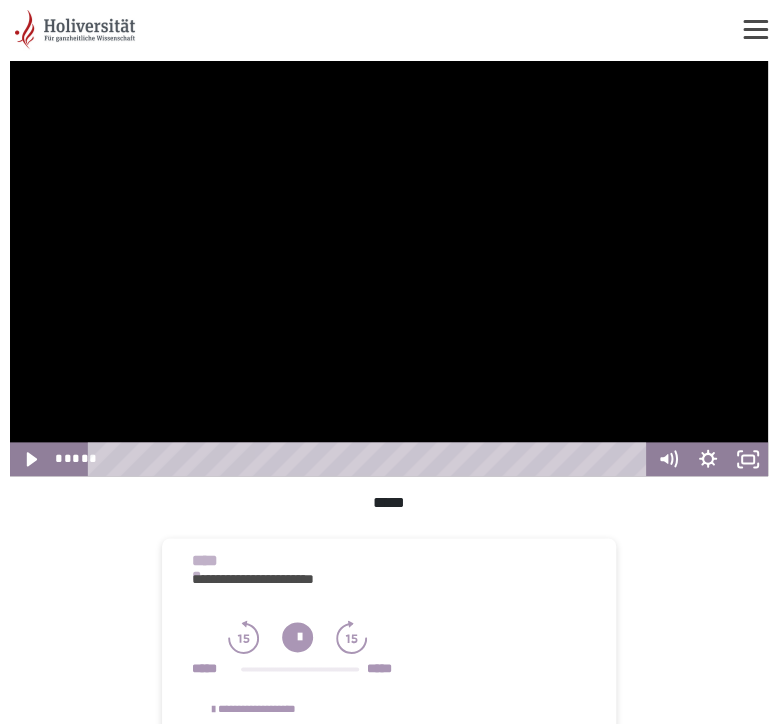 click at bounding box center (389, 263) 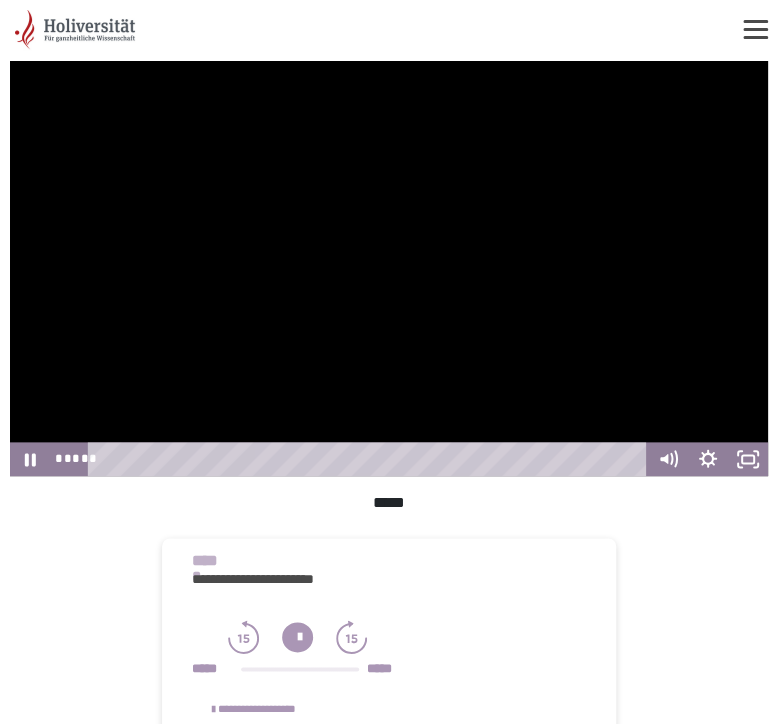 click at bounding box center [389, 263] 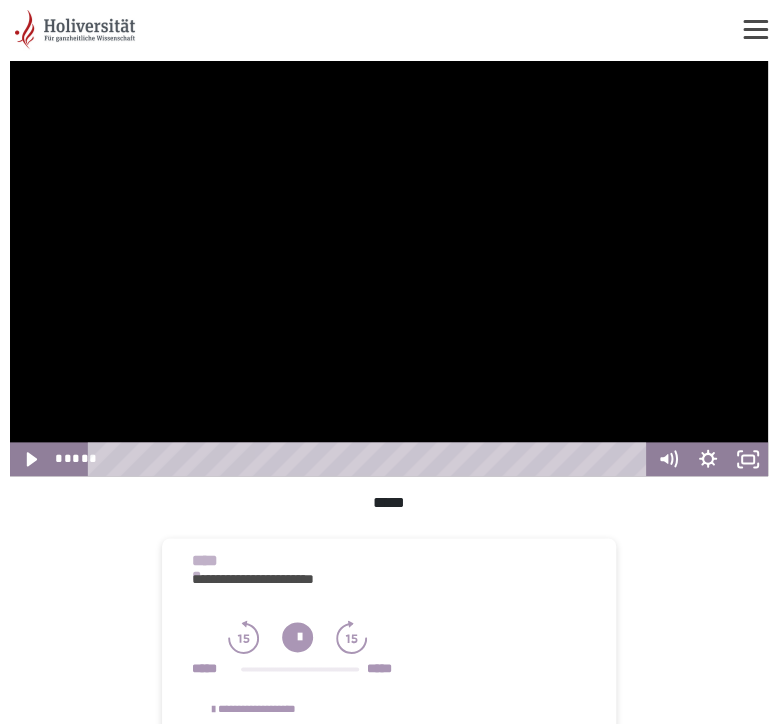 click at bounding box center [389, 263] 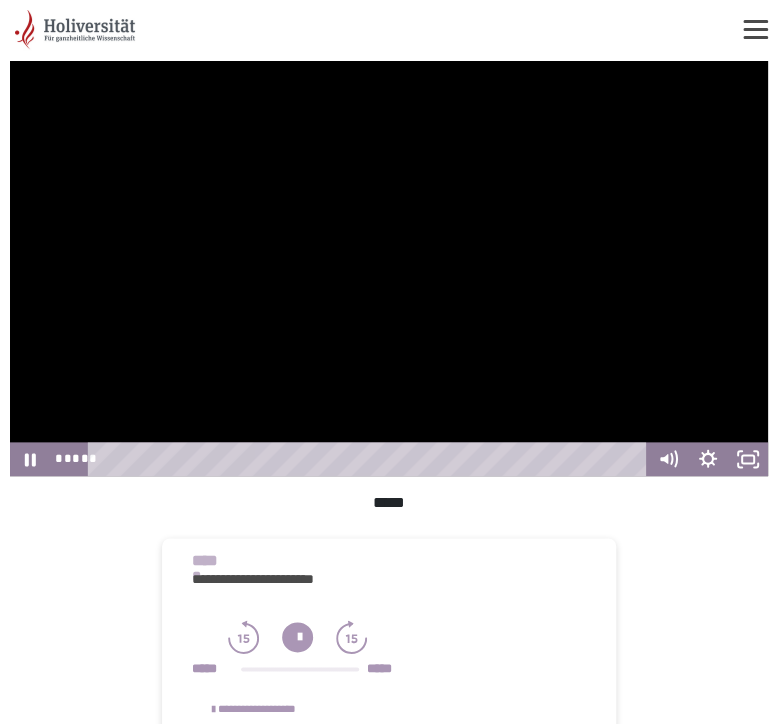 click at bounding box center [389, 263] 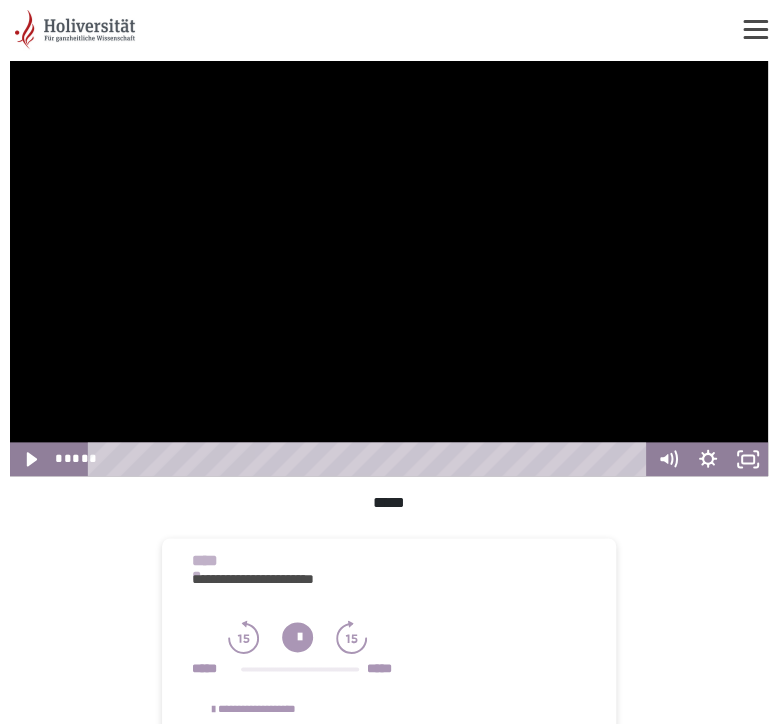 click at bounding box center [389, 263] 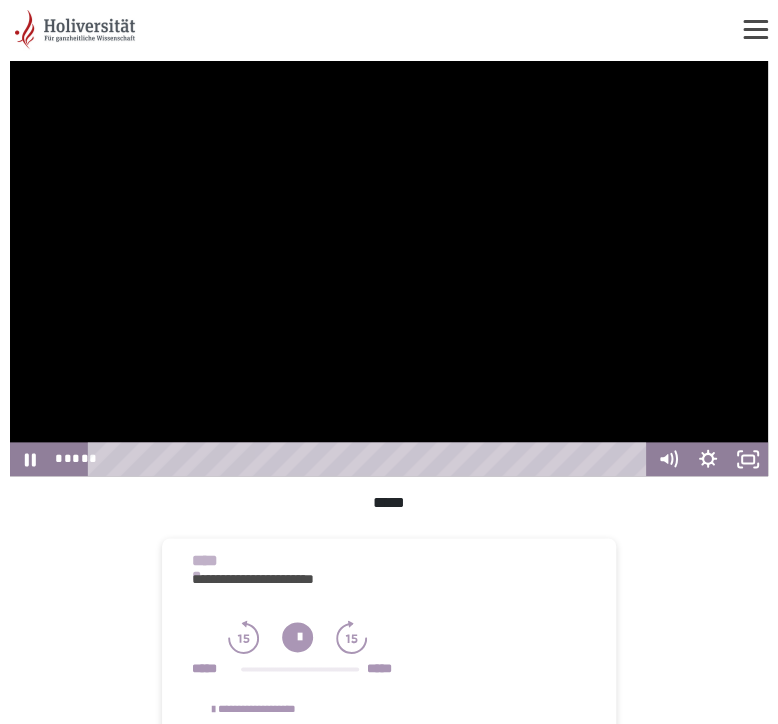 click at bounding box center [389, 263] 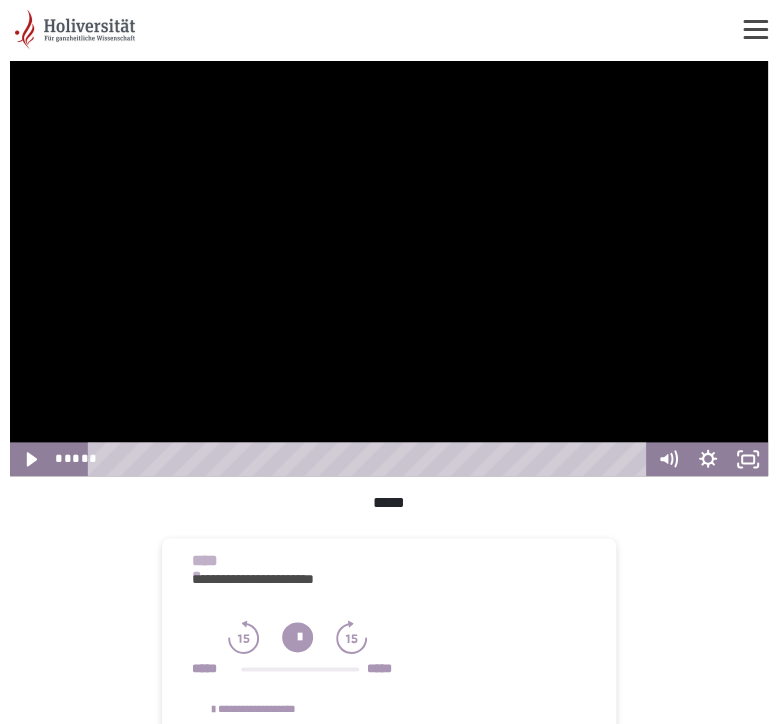 click at bounding box center [389, 263] 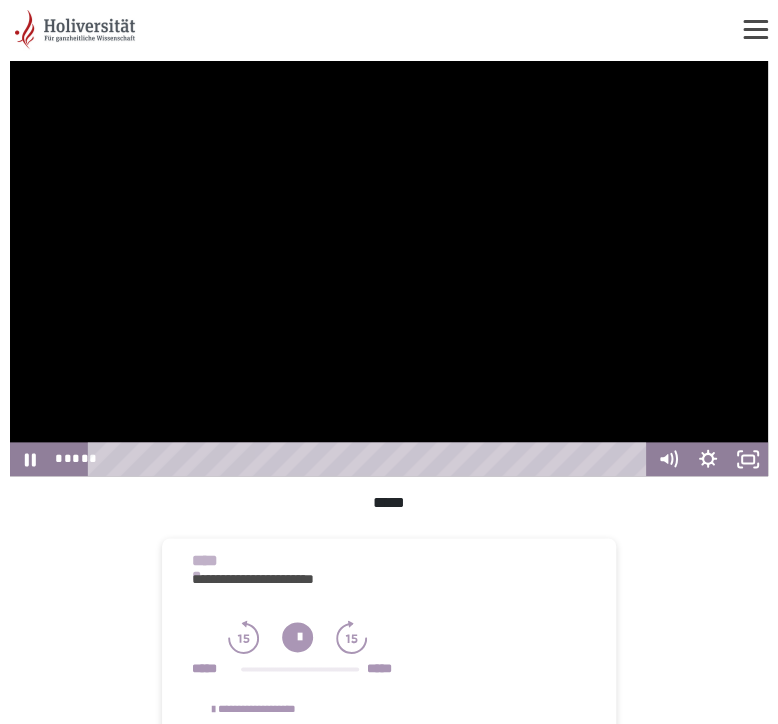 click at bounding box center [389, 263] 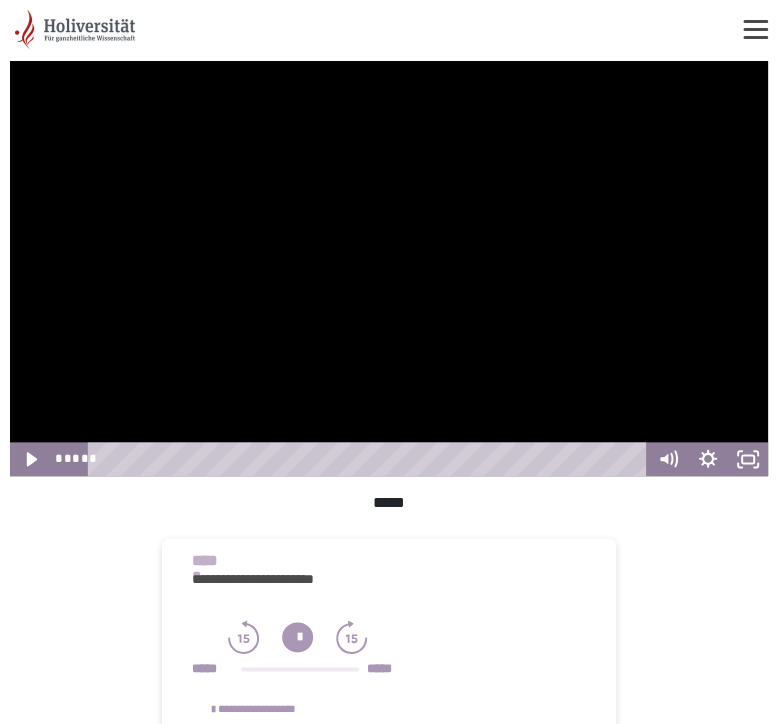 click at bounding box center [389, 263] 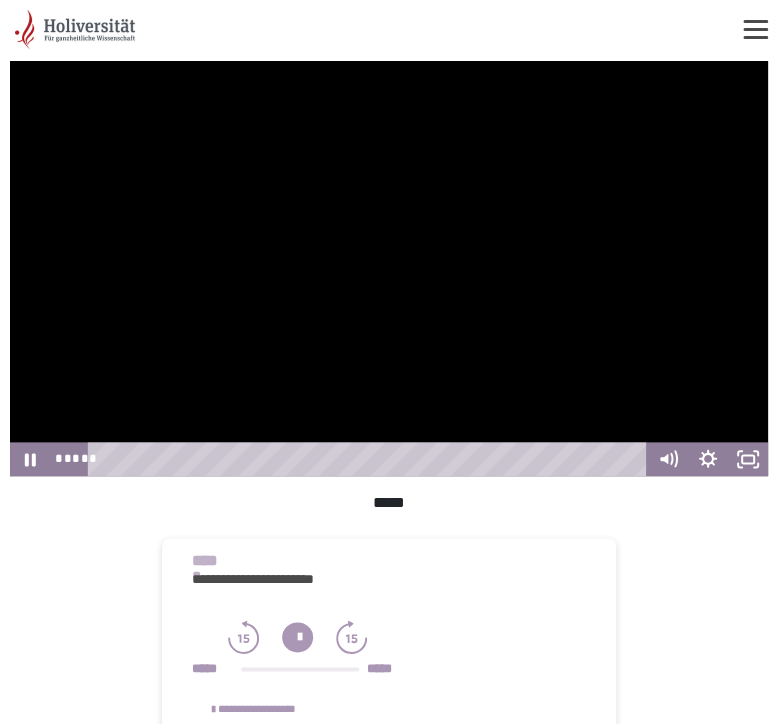 click at bounding box center [389, 263] 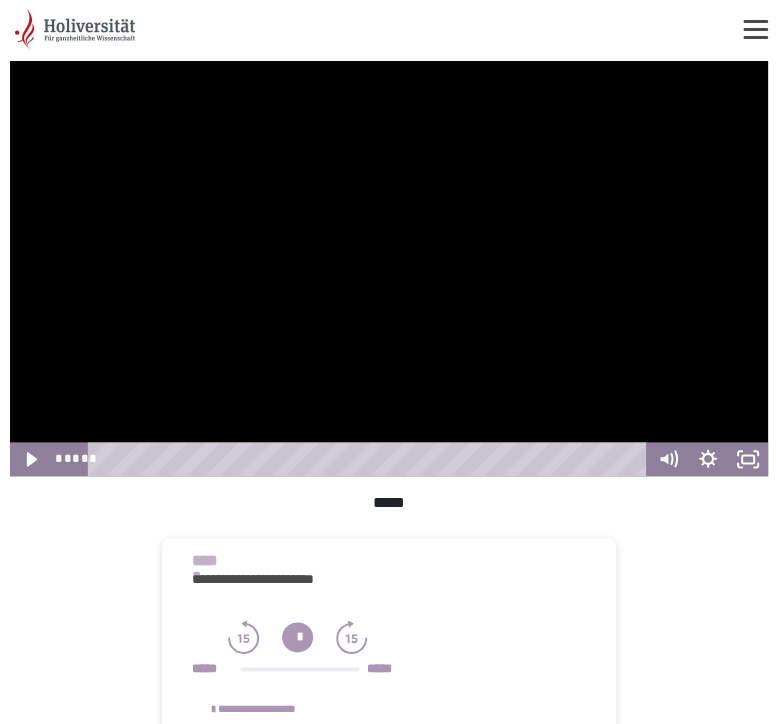 click at bounding box center (389, 263) 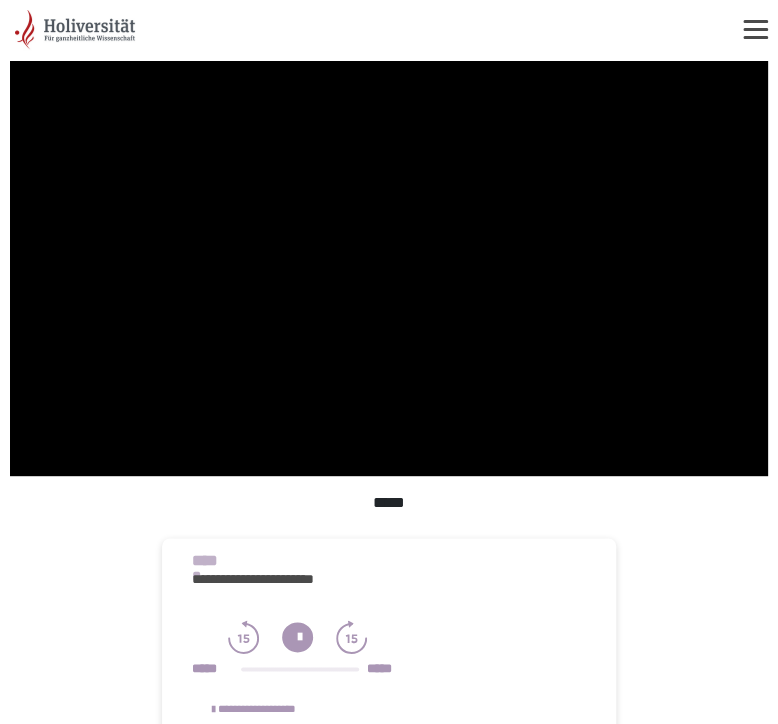 click at bounding box center [389, 263] 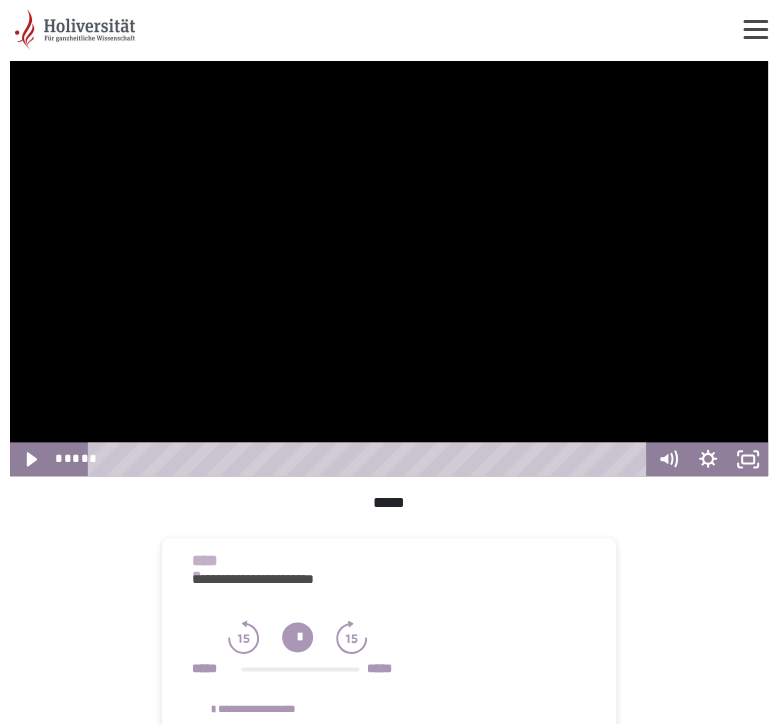click at bounding box center (389, 263) 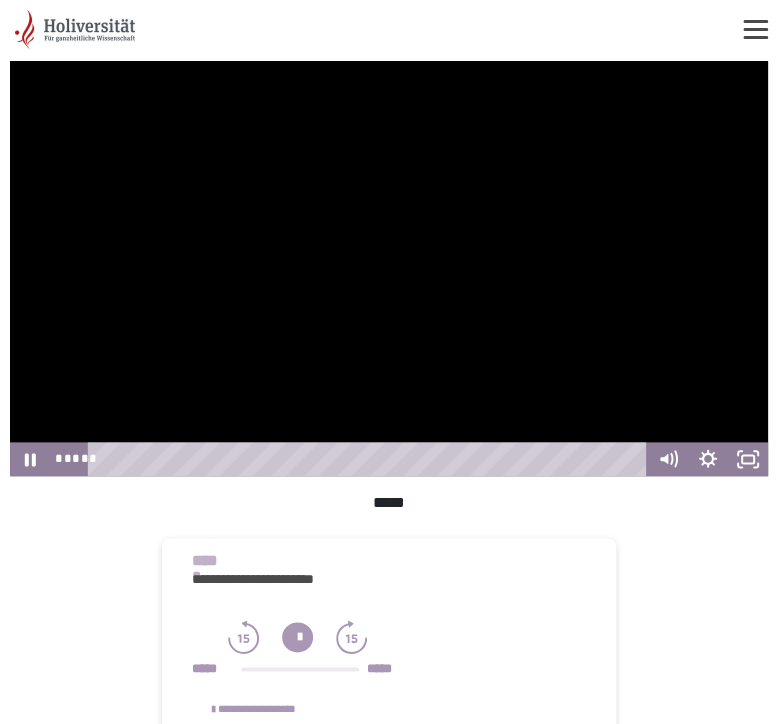 click at bounding box center [389, 263] 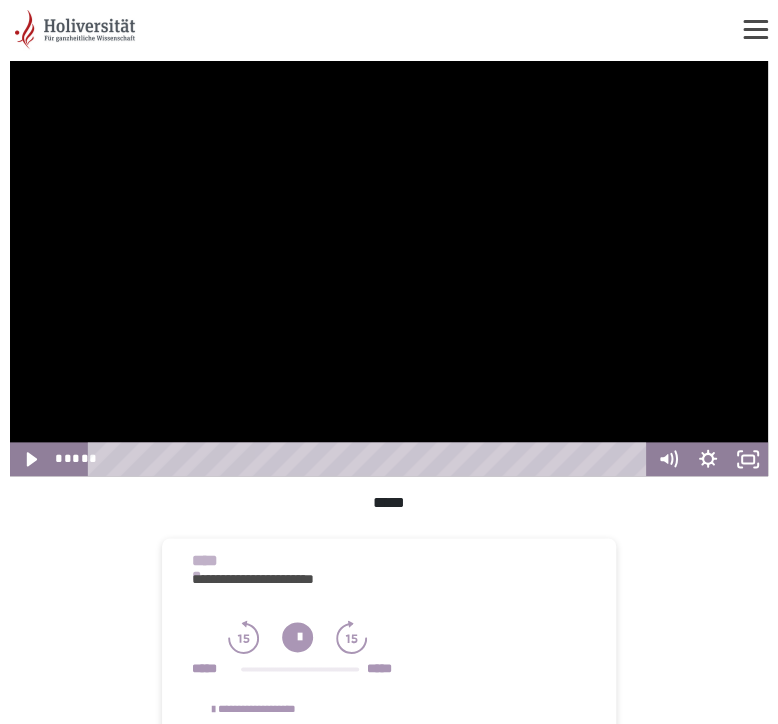 click at bounding box center (389, 263) 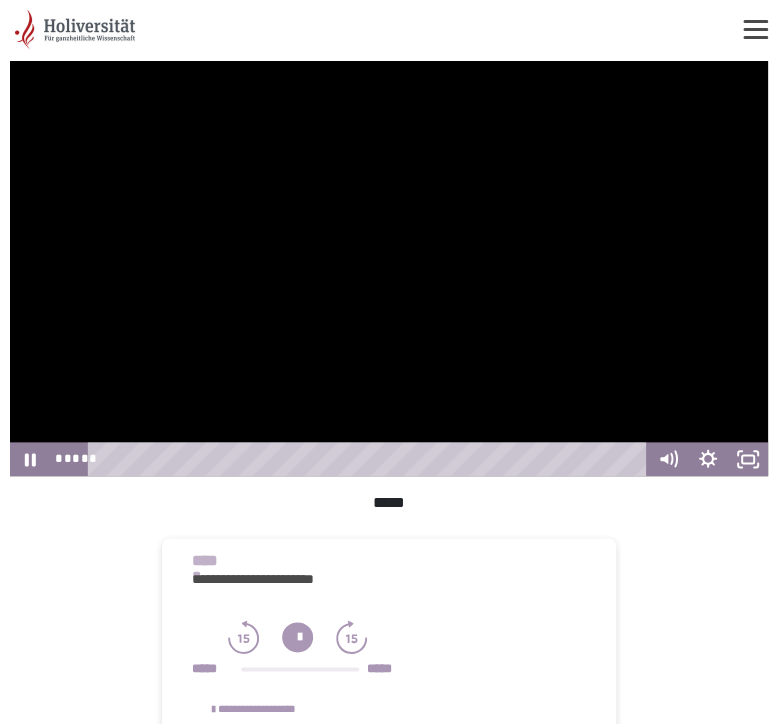 click at bounding box center (389, 263) 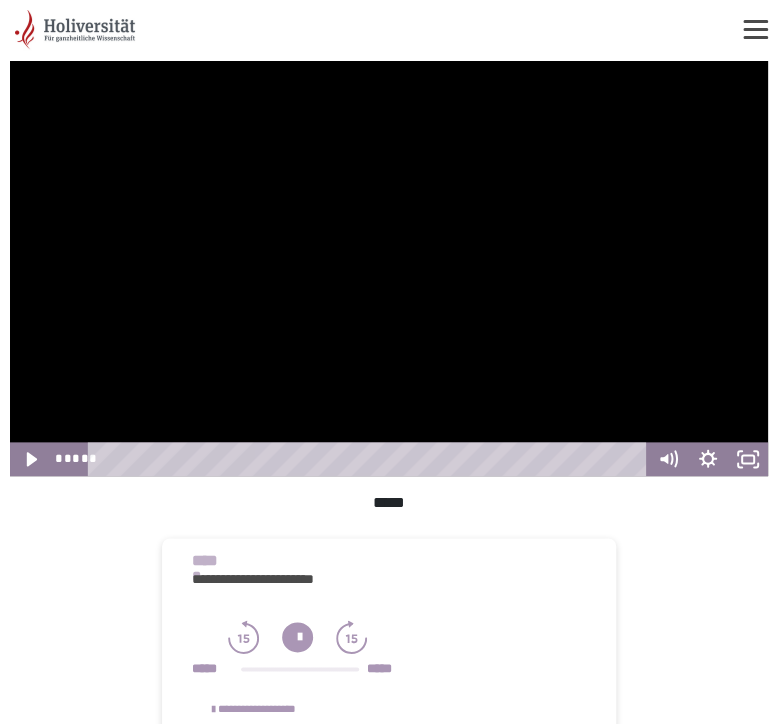 click at bounding box center [389, 263] 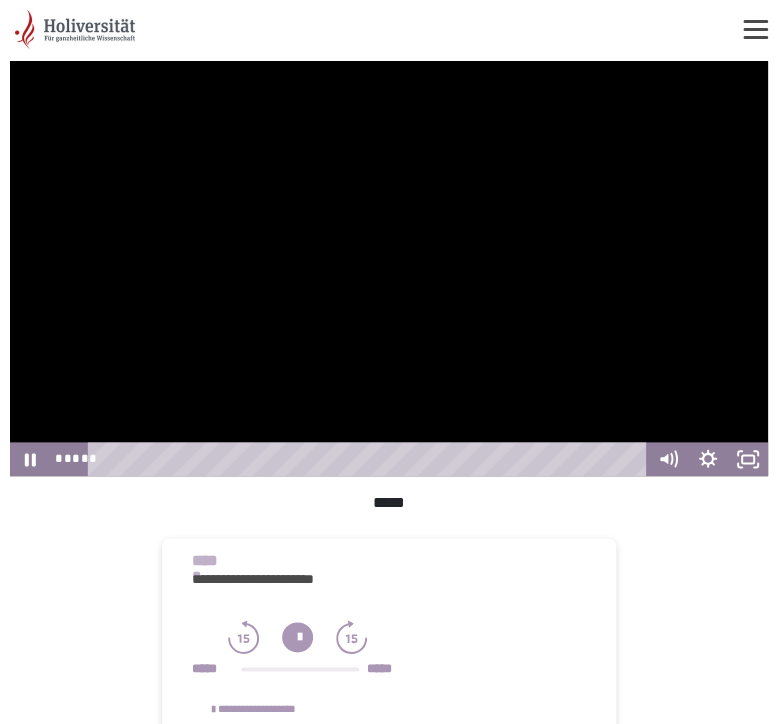 click at bounding box center [389, 263] 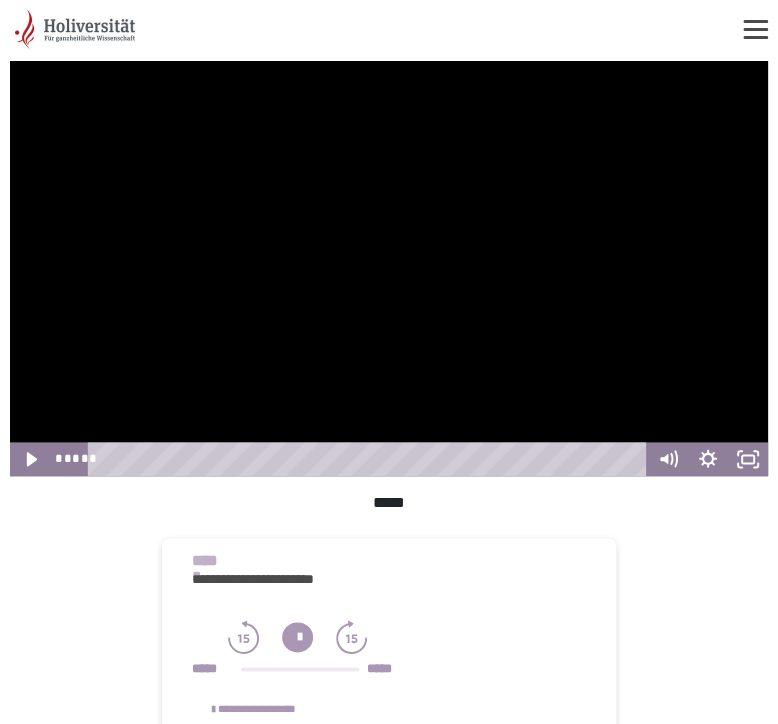 click at bounding box center [389, 263] 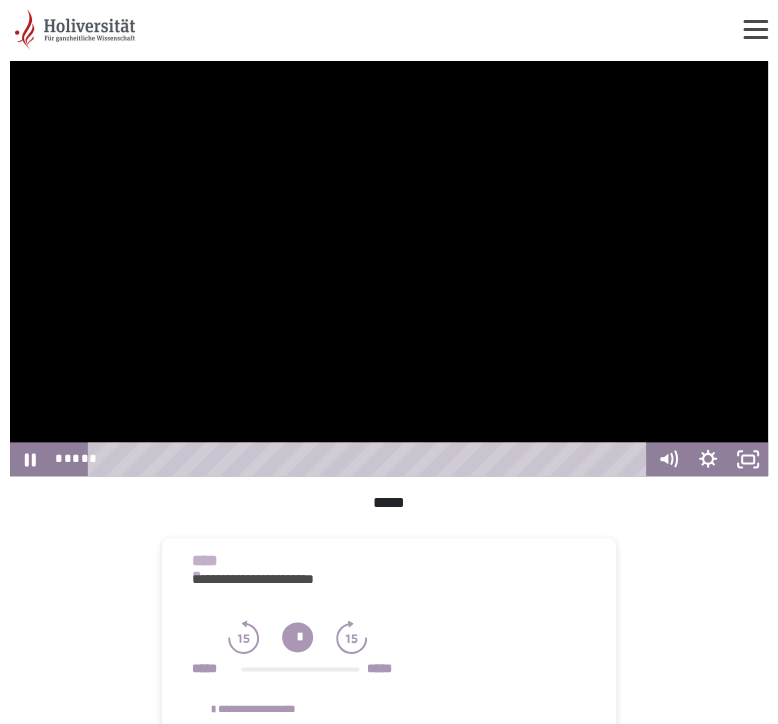 click at bounding box center (389, 263) 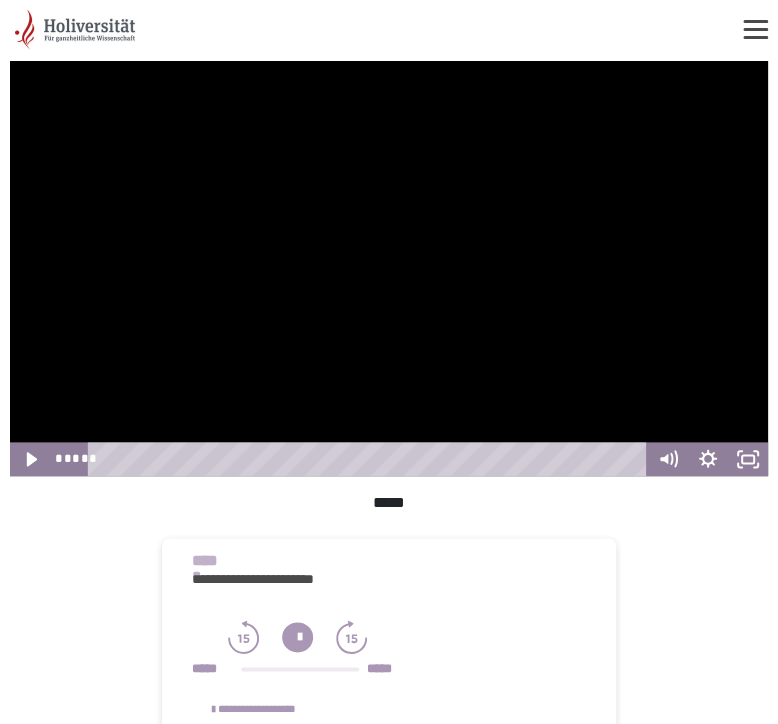 click at bounding box center (389, 263) 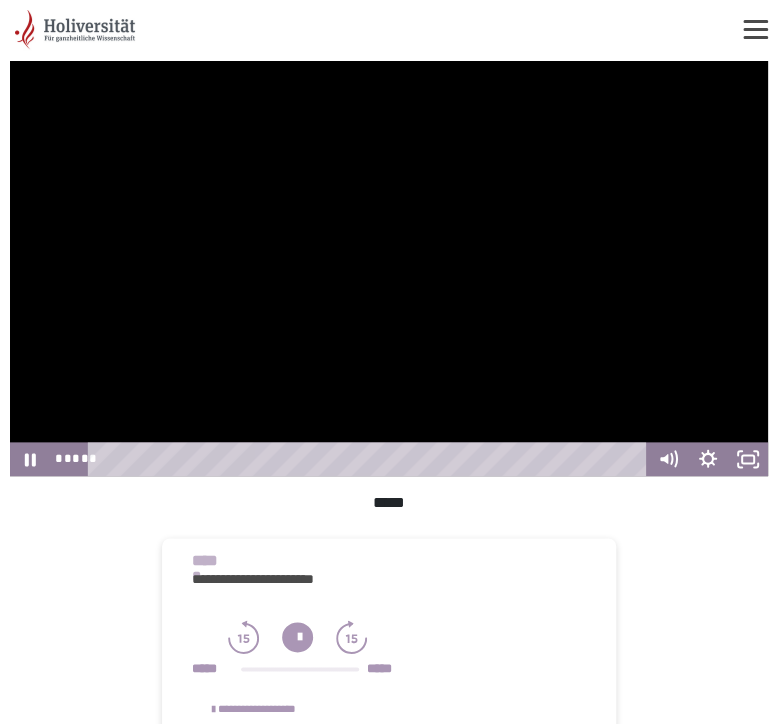 click at bounding box center (389, 263) 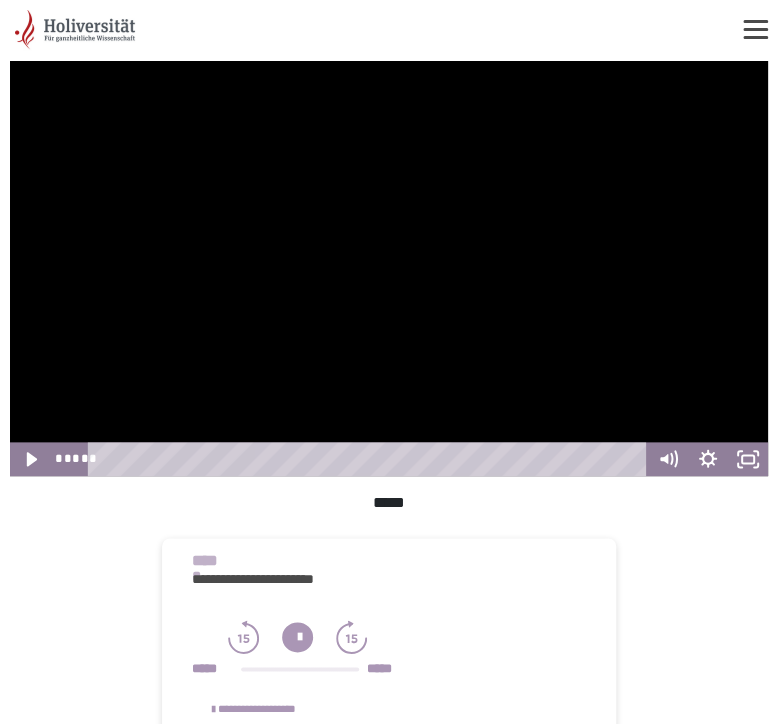 drag, startPoint x: 324, startPoint y: 216, endPoint x: 392, endPoint y: 242, distance: 72.8011 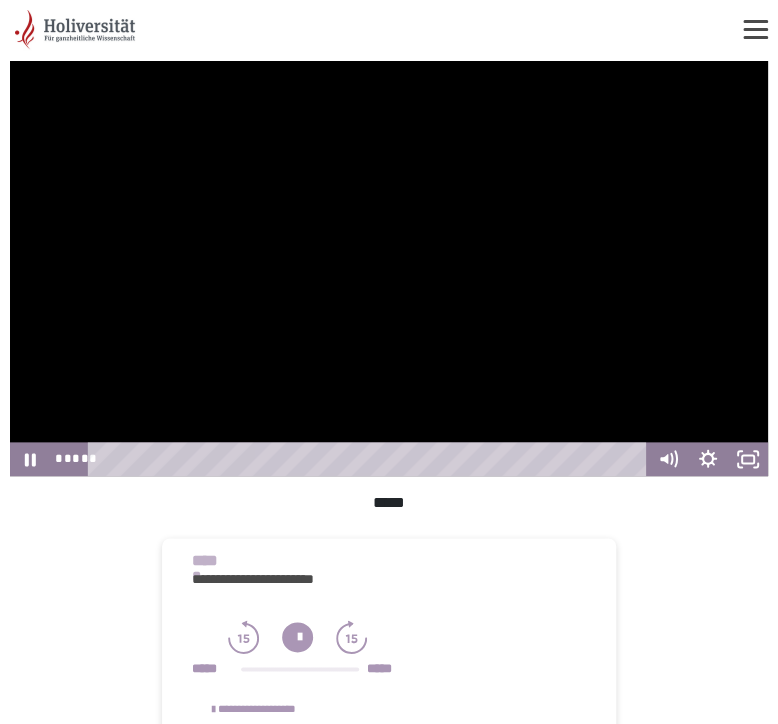 click at bounding box center (389, 263) 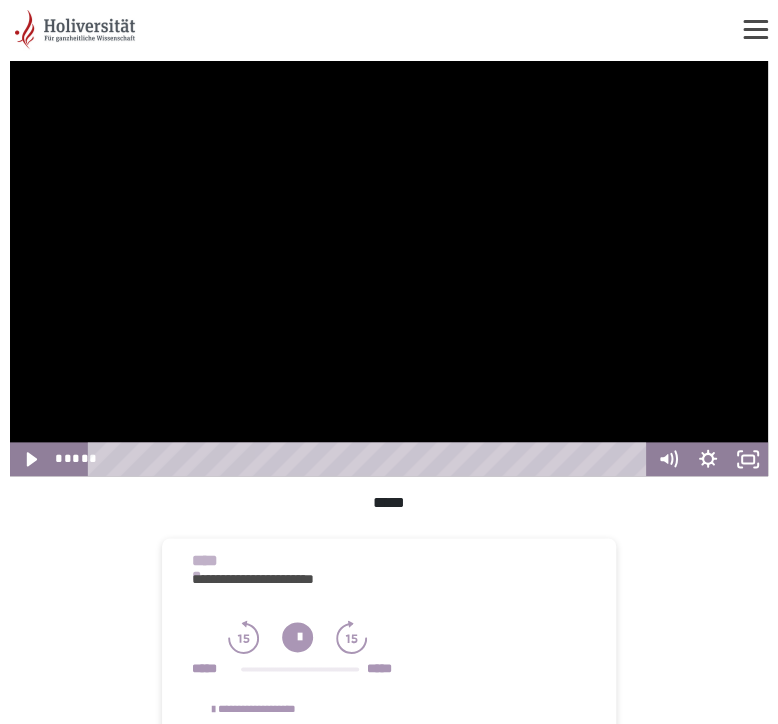 click at bounding box center (389, 263) 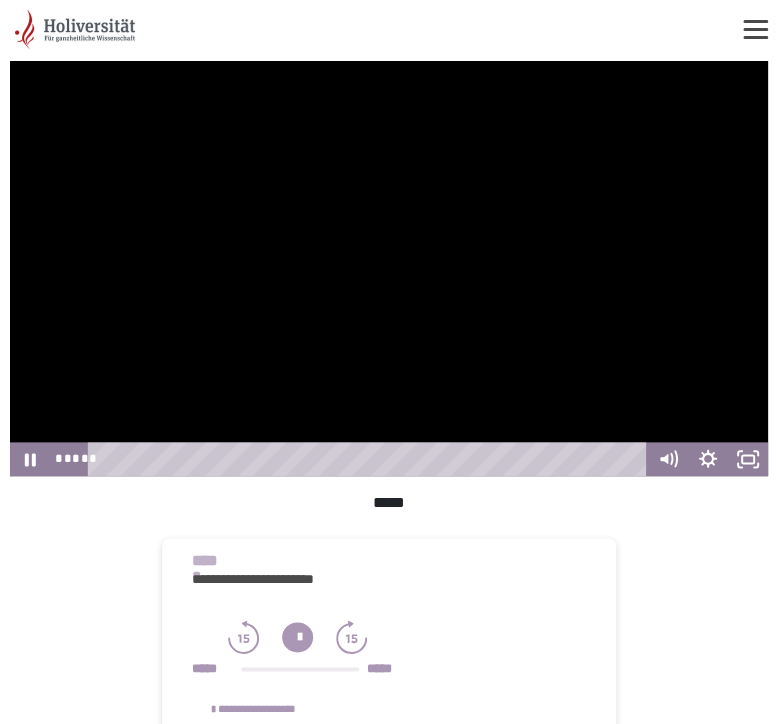 click at bounding box center (389, 263) 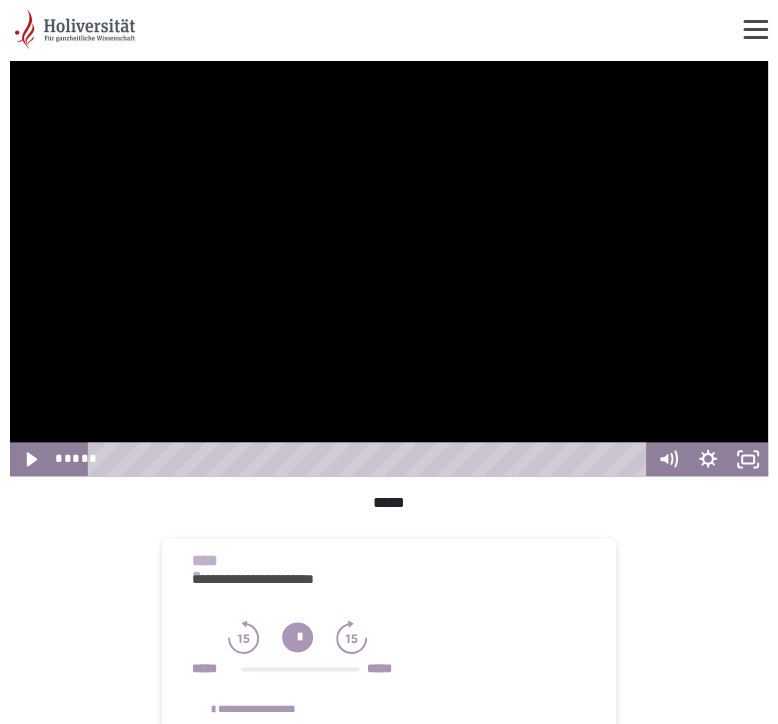 click at bounding box center [389, 263] 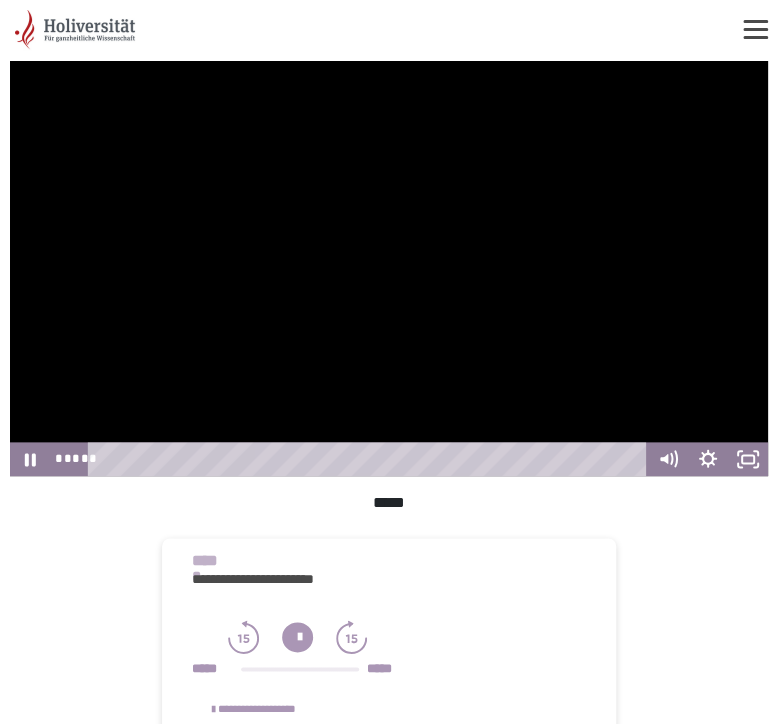 click at bounding box center [389, 263] 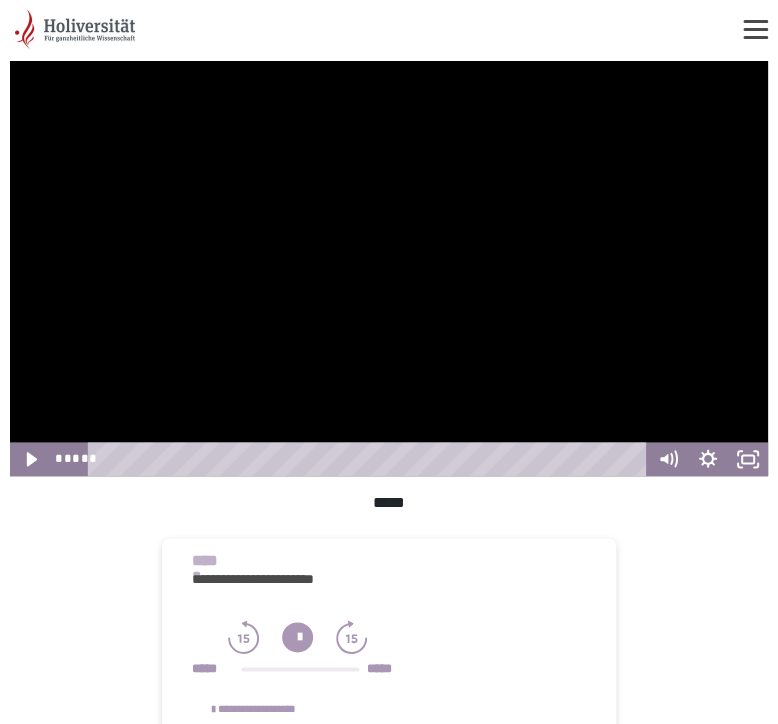 click at bounding box center [389, 263] 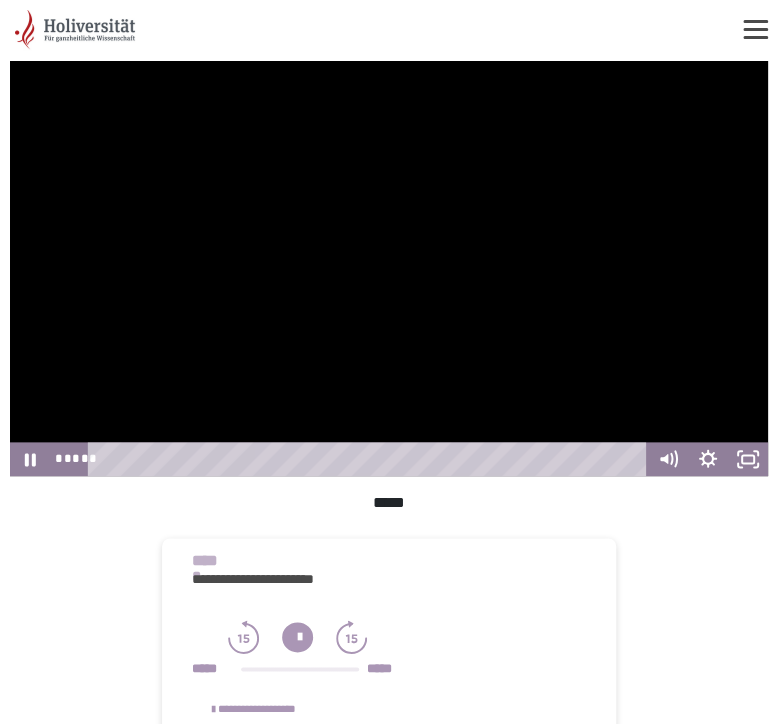 click at bounding box center [389, 263] 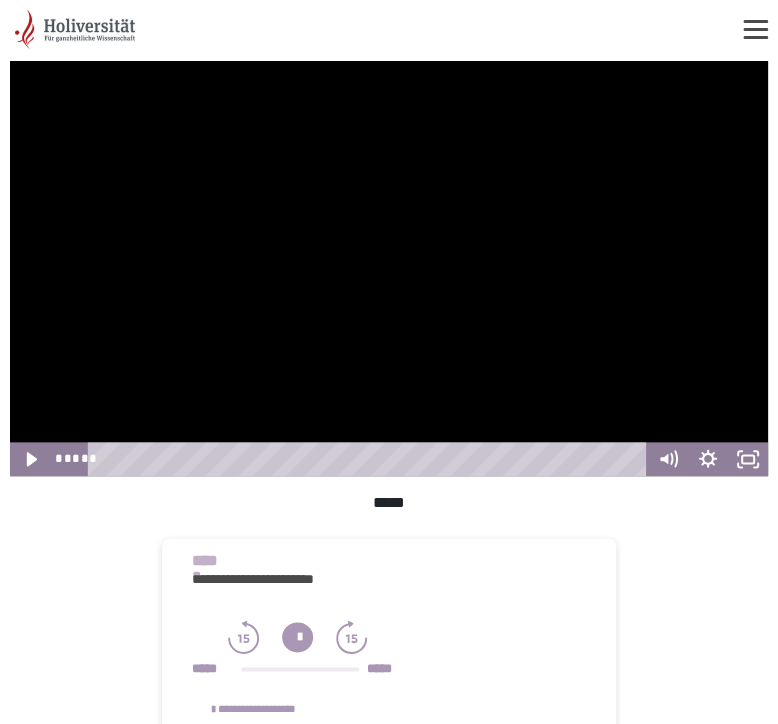 click at bounding box center [389, 263] 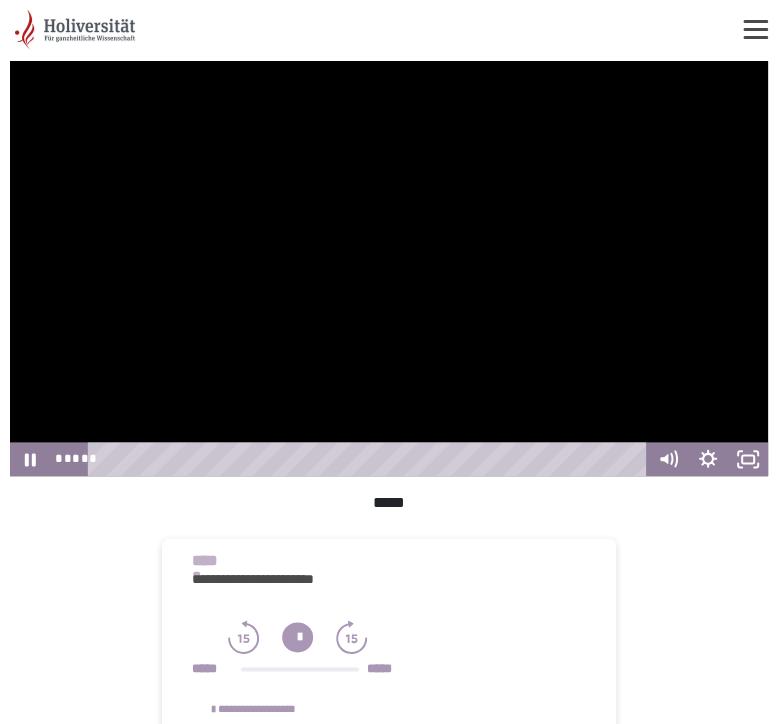 click at bounding box center (389, 263) 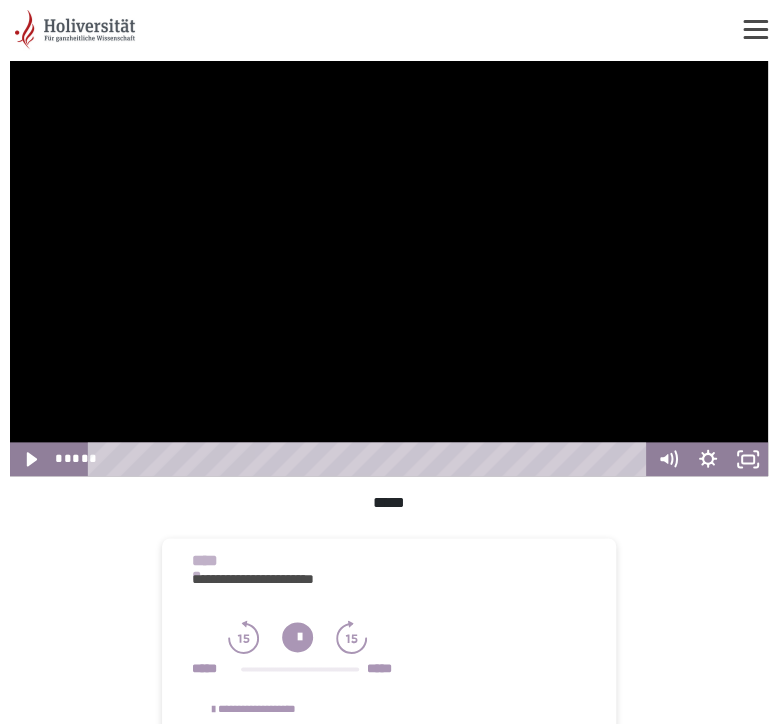 click at bounding box center (389, 263) 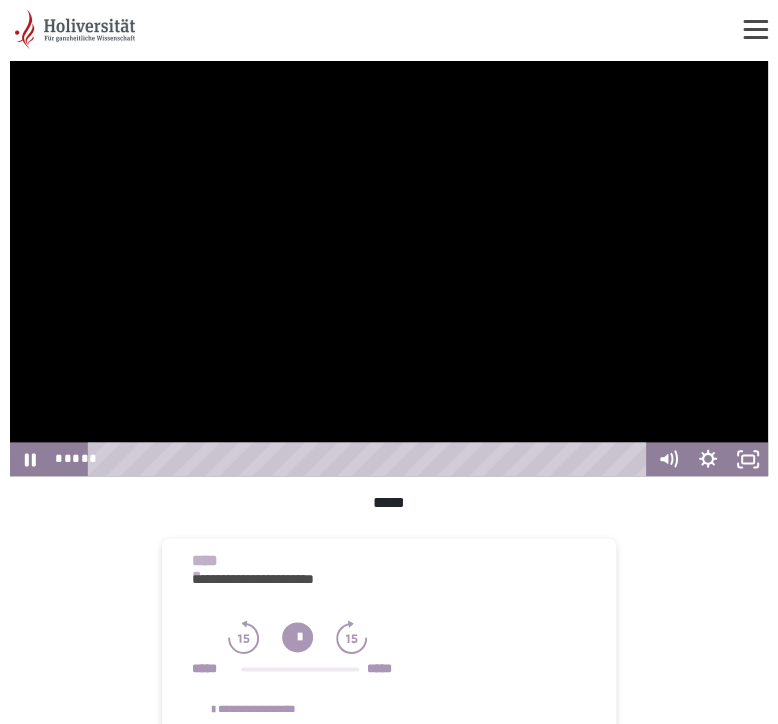 click at bounding box center [389, 263] 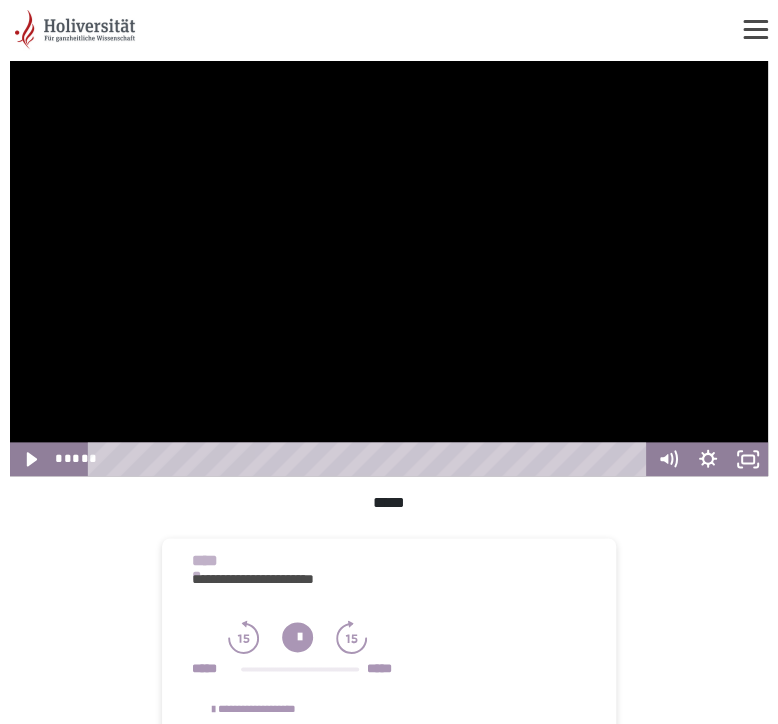 click at bounding box center (389, 263) 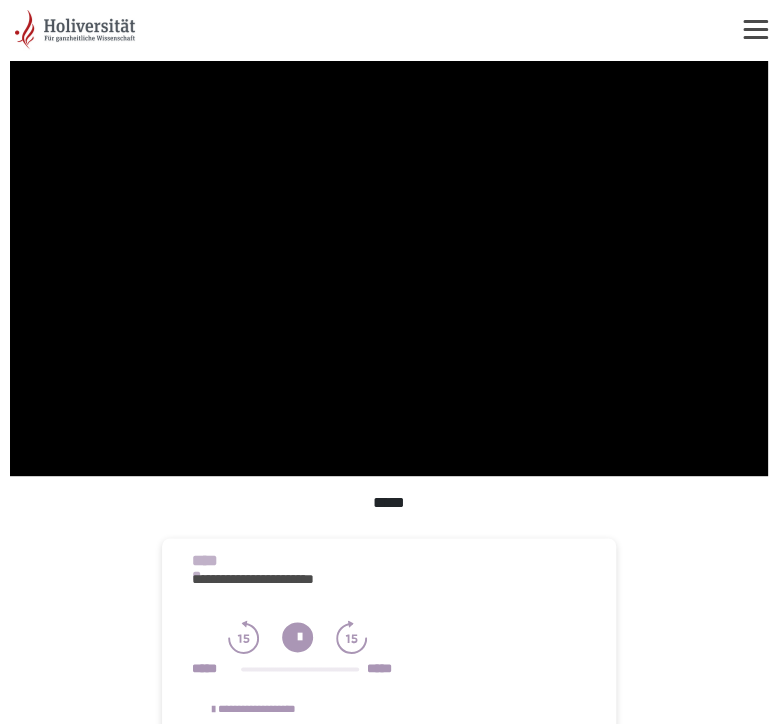 click at bounding box center [389, 263] 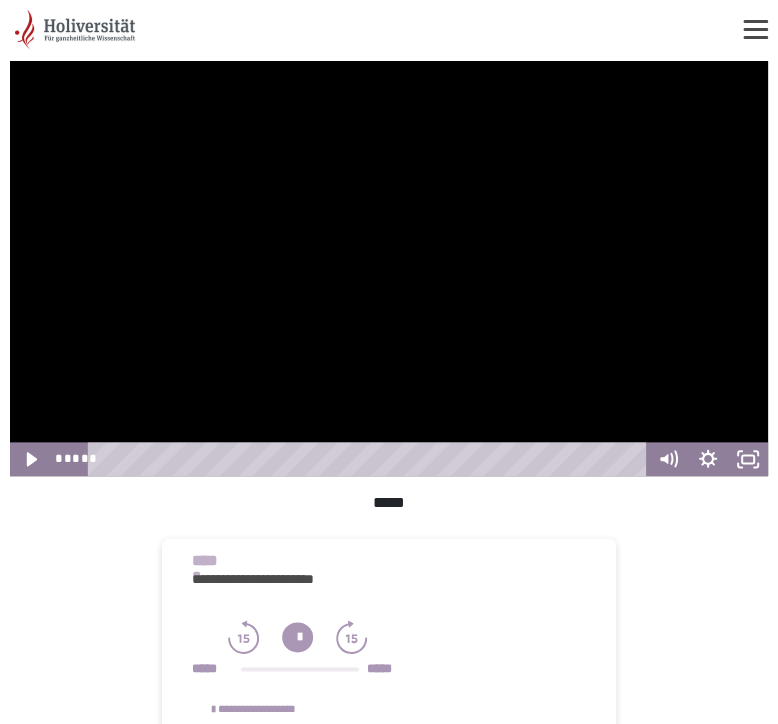 click at bounding box center (389, 263) 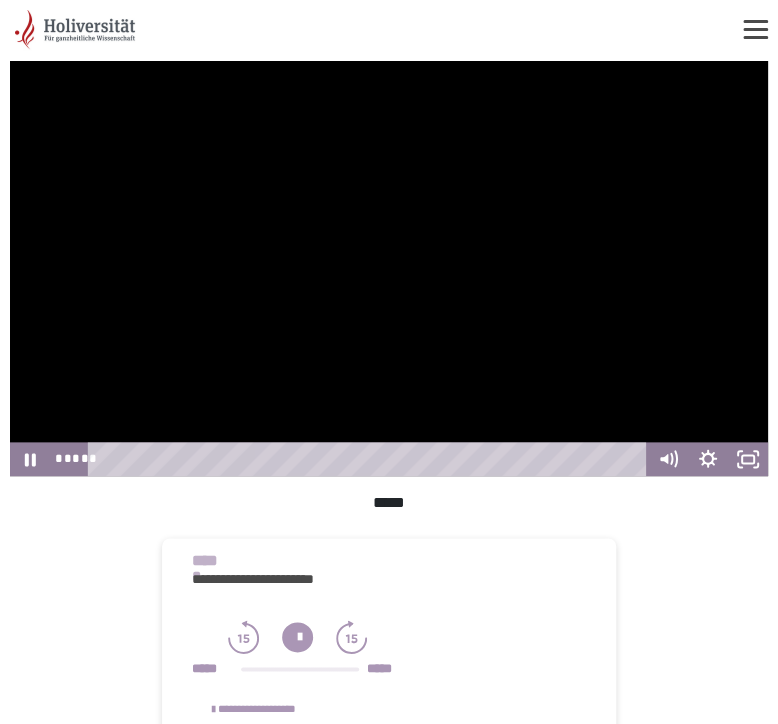 click at bounding box center [389, 263] 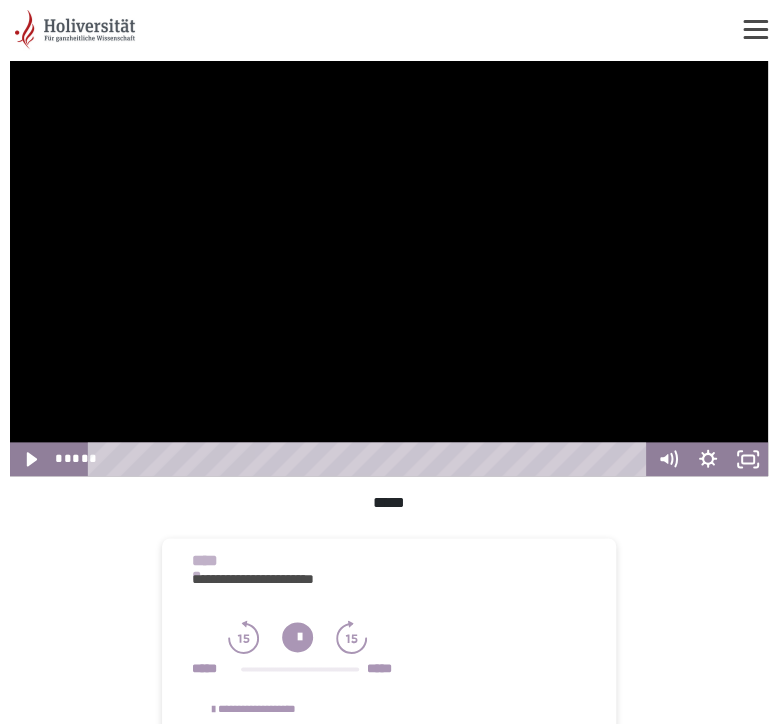 click at bounding box center [389, 263] 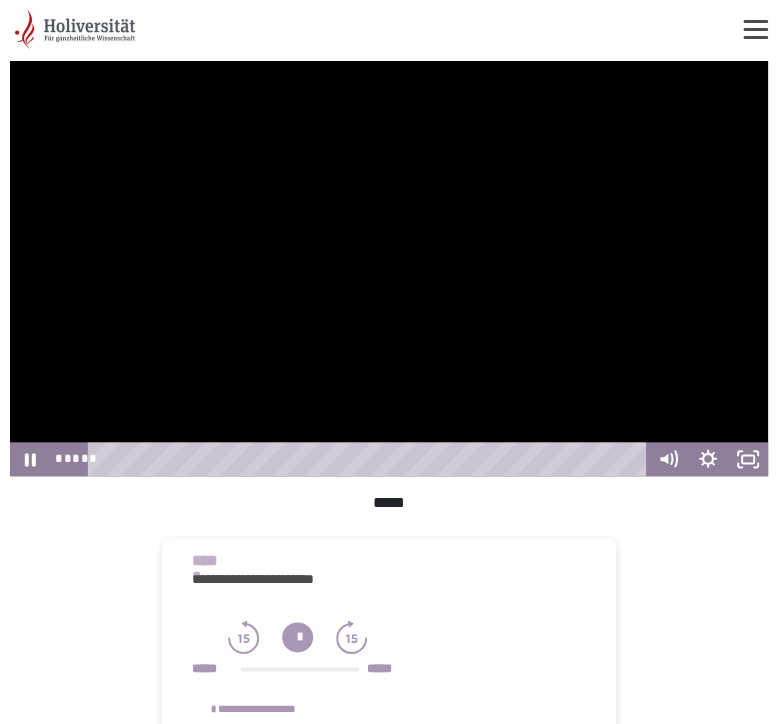 click at bounding box center [389, 263] 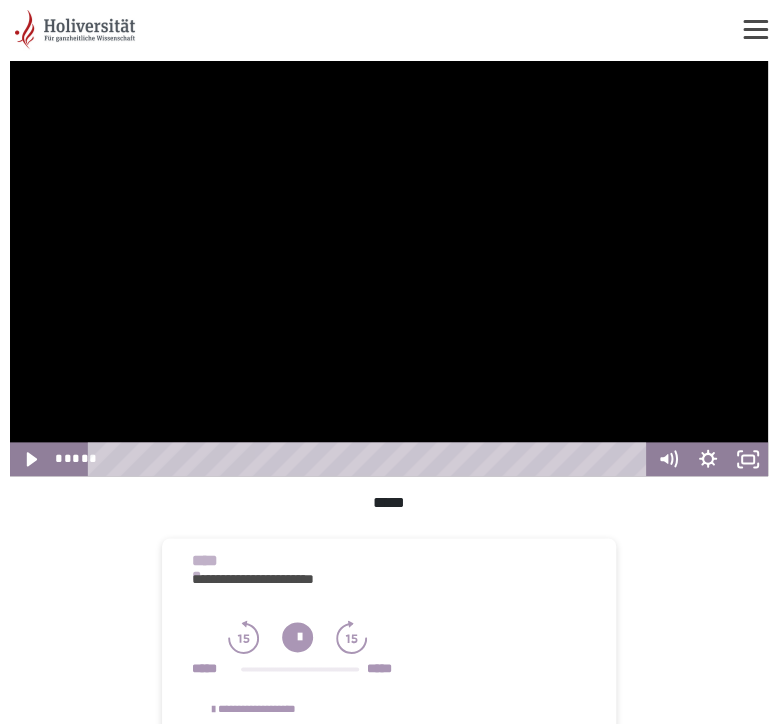 click at bounding box center [389, 263] 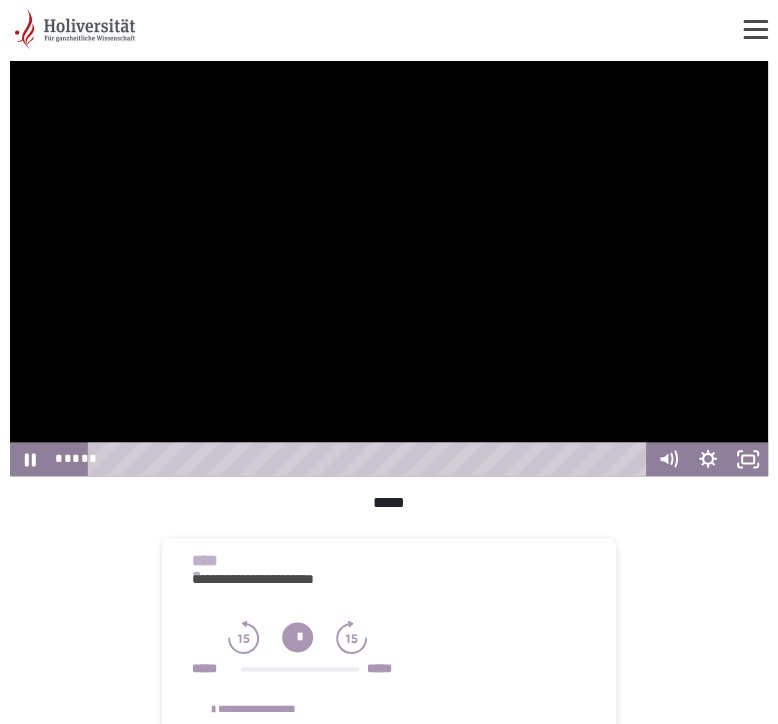 click at bounding box center [389, 263] 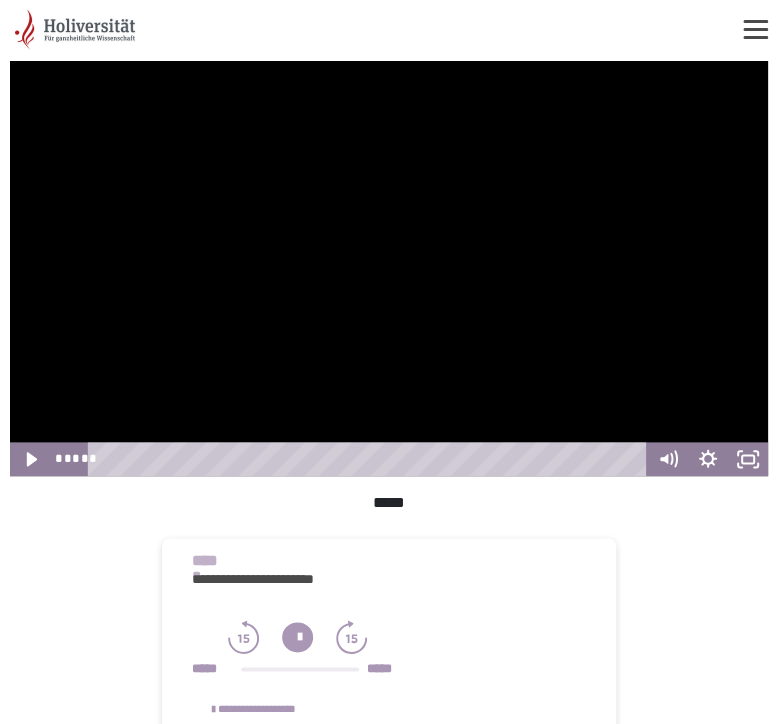 click at bounding box center (389, 263) 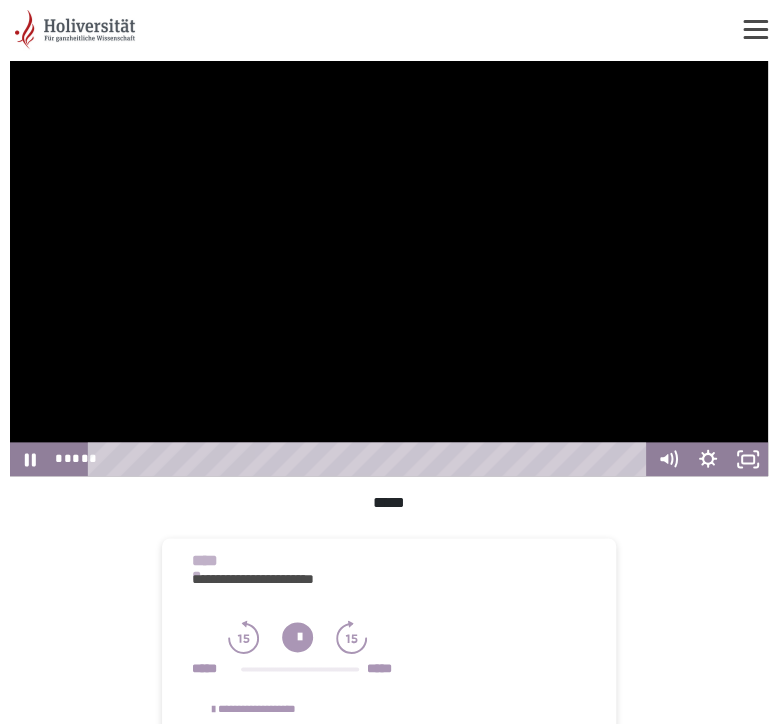 click at bounding box center (389, 263) 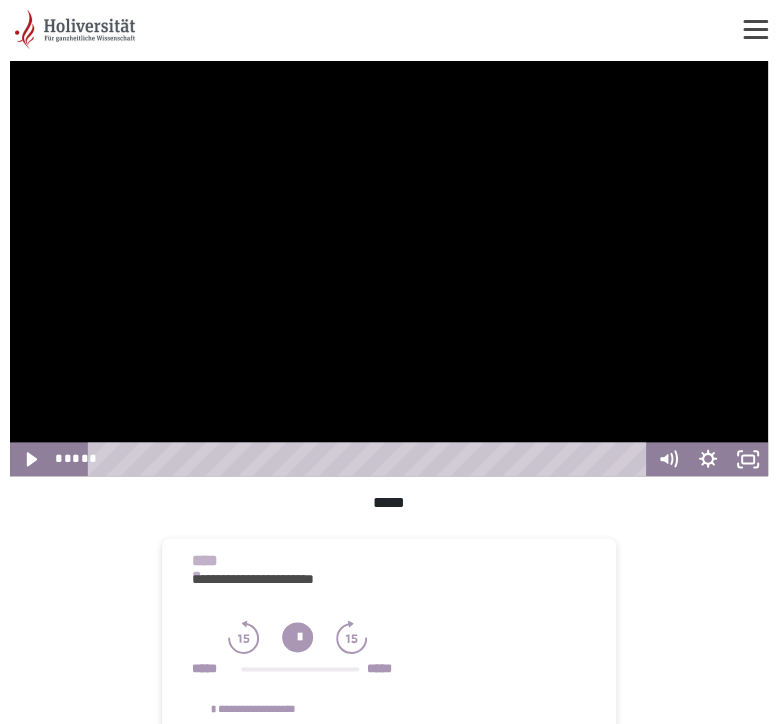 click at bounding box center [389, 263] 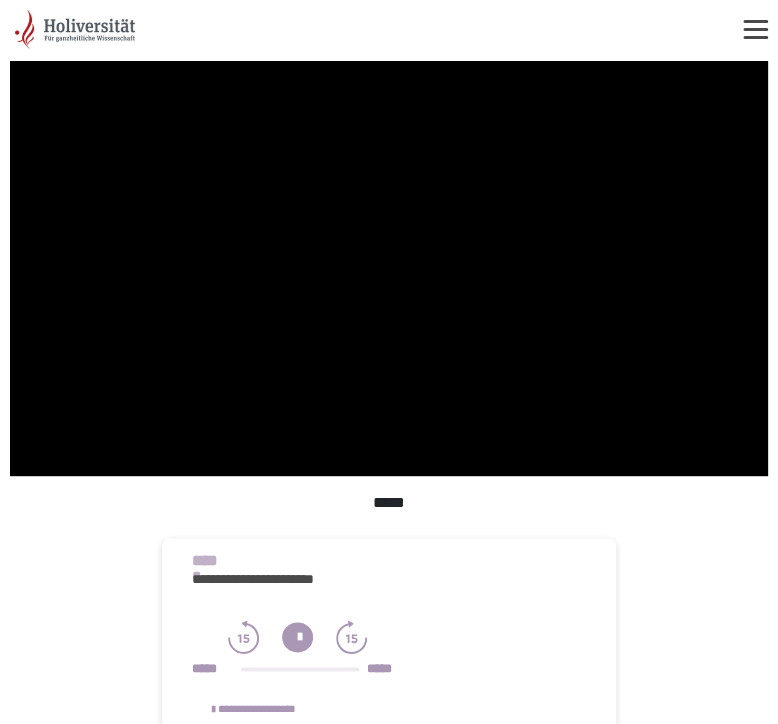 click at bounding box center (389, 263) 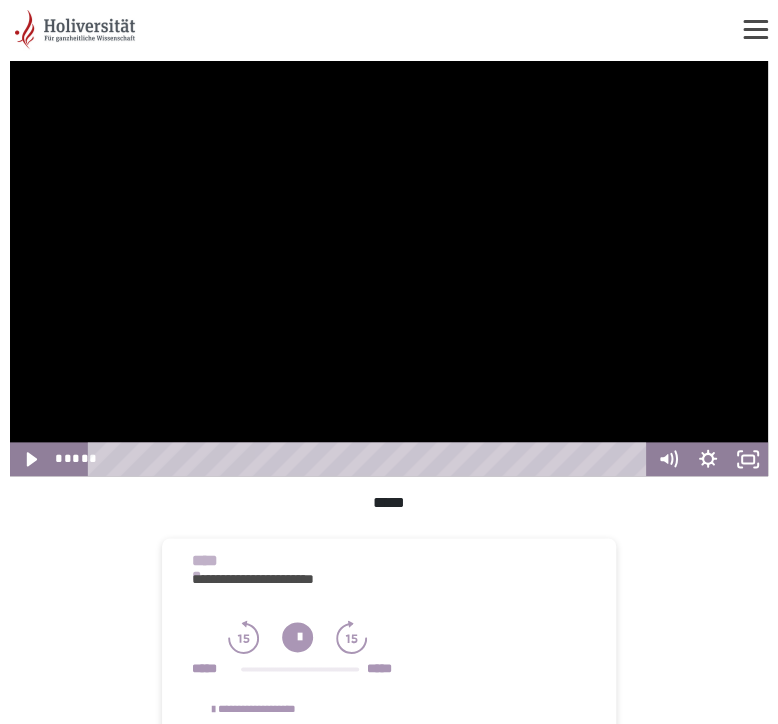 click at bounding box center (389, 263) 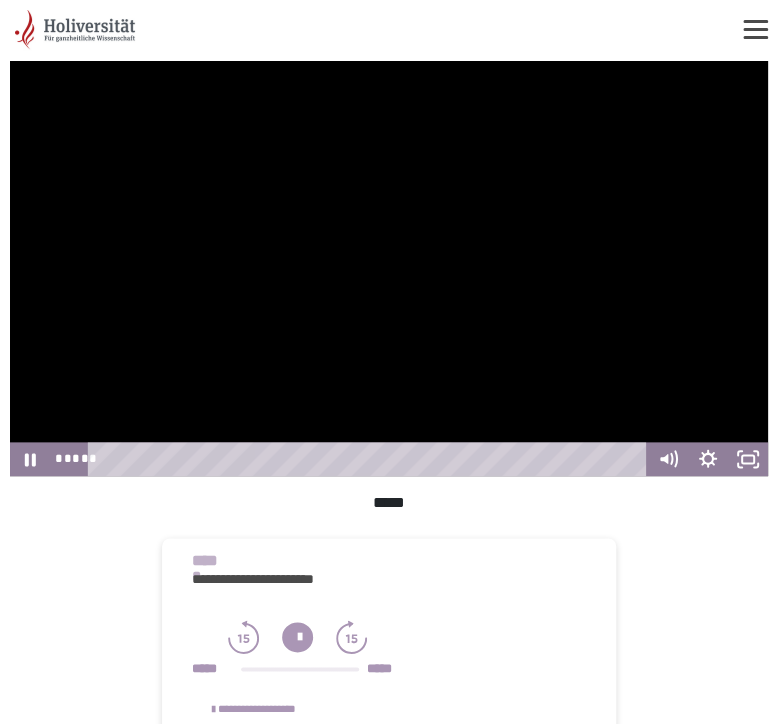 click at bounding box center (389, 263) 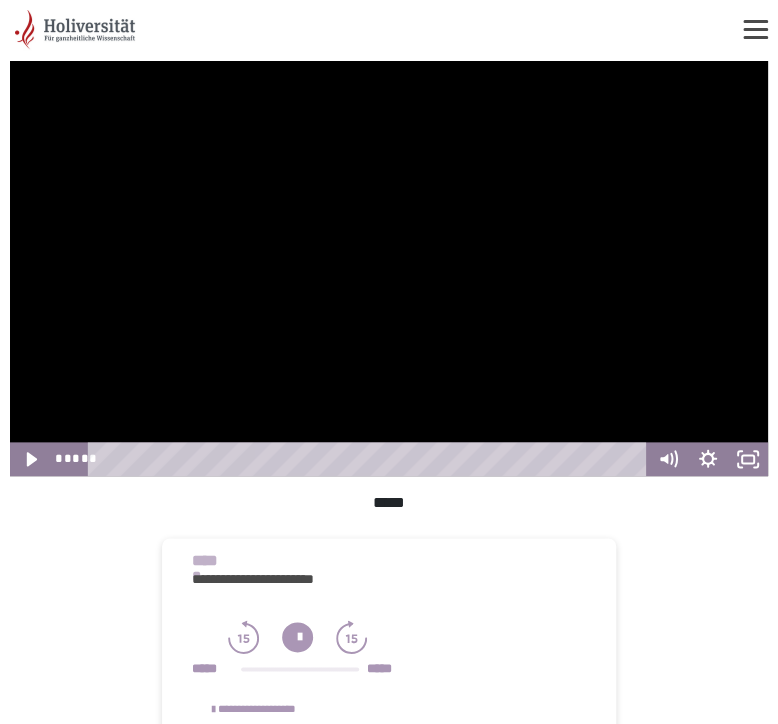click at bounding box center (389, 263) 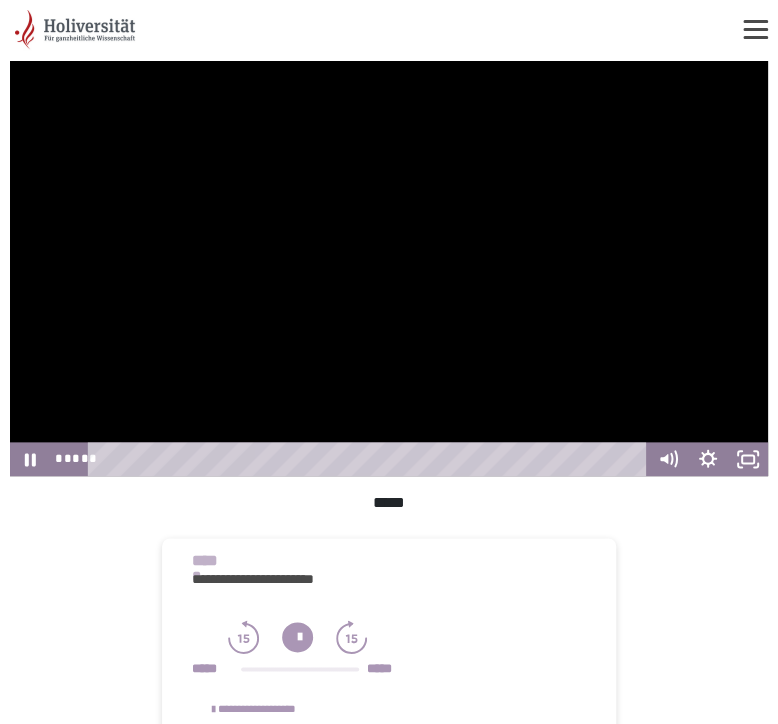 click at bounding box center (389, 263) 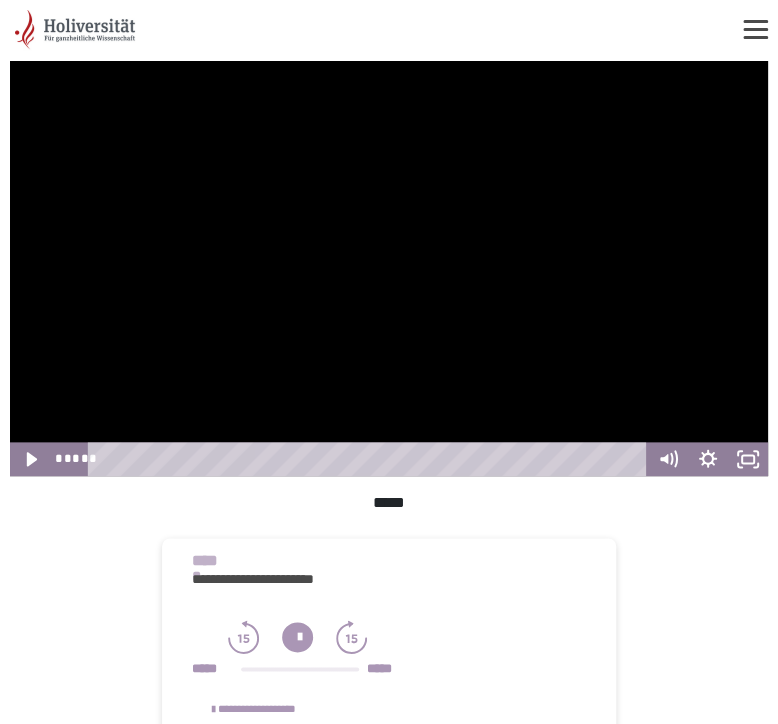 click at bounding box center [389, 263] 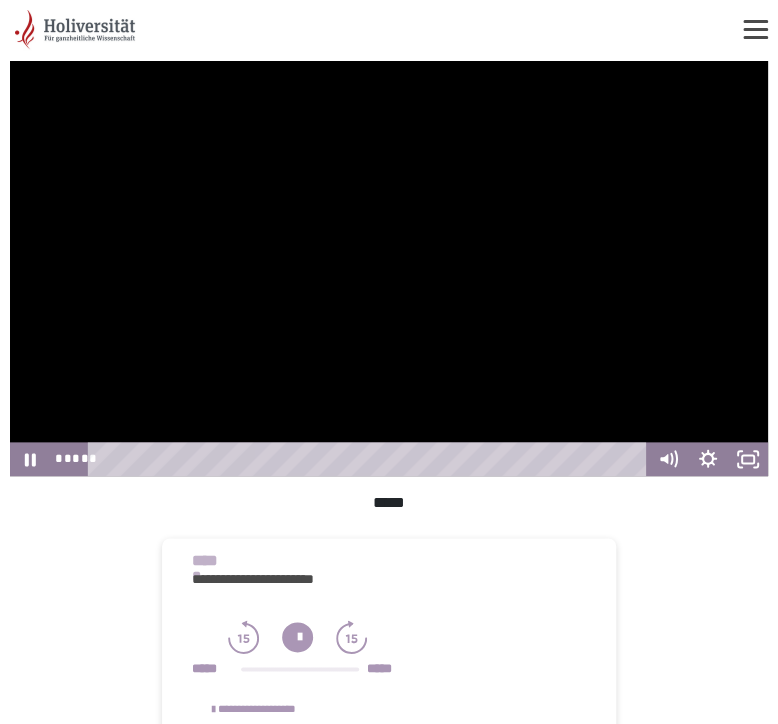 click at bounding box center (389, 263) 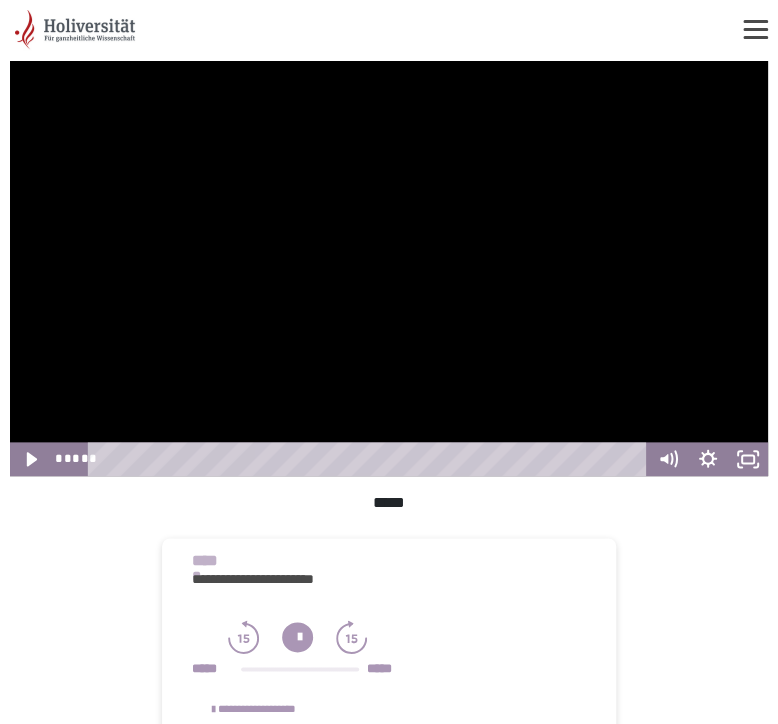 click at bounding box center [389, 263] 